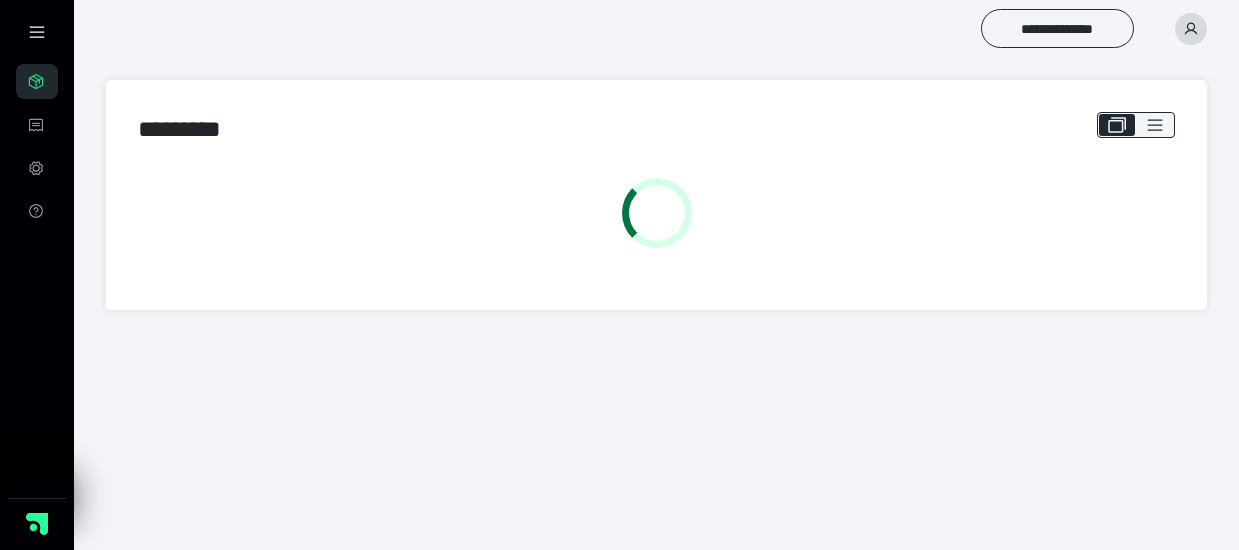 scroll, scrollTop: 0, scrollLeft: 0, axis: both 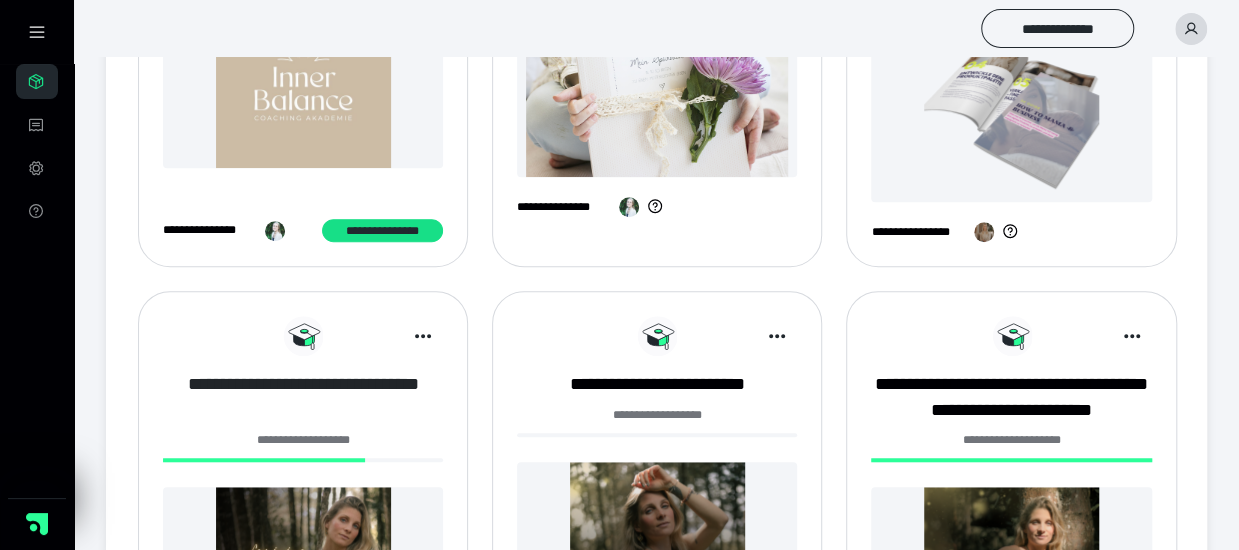 click on "**********" at bounding box center [303, 397] 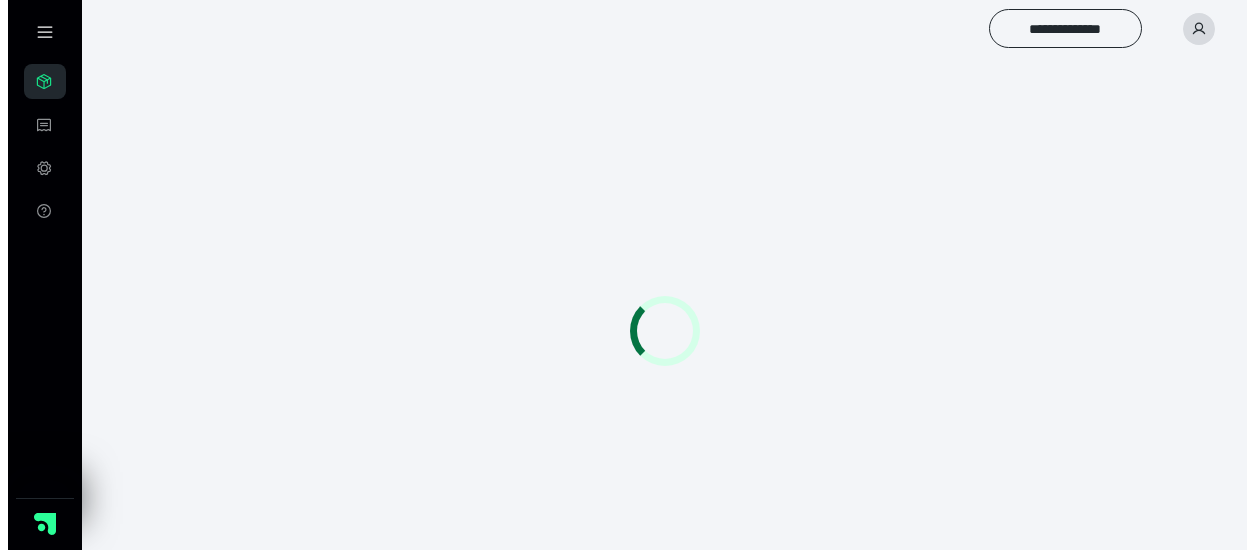 scroll, scrollTop: 0, scrollLeft: 0, axis: both 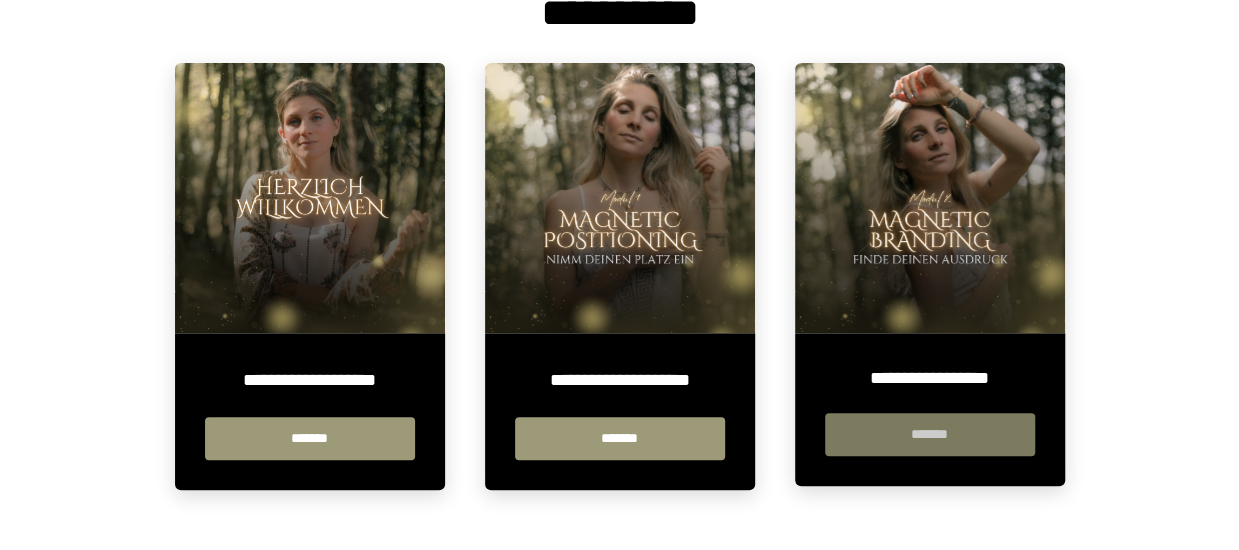 click on "*******" at bounding box center [930, 434] 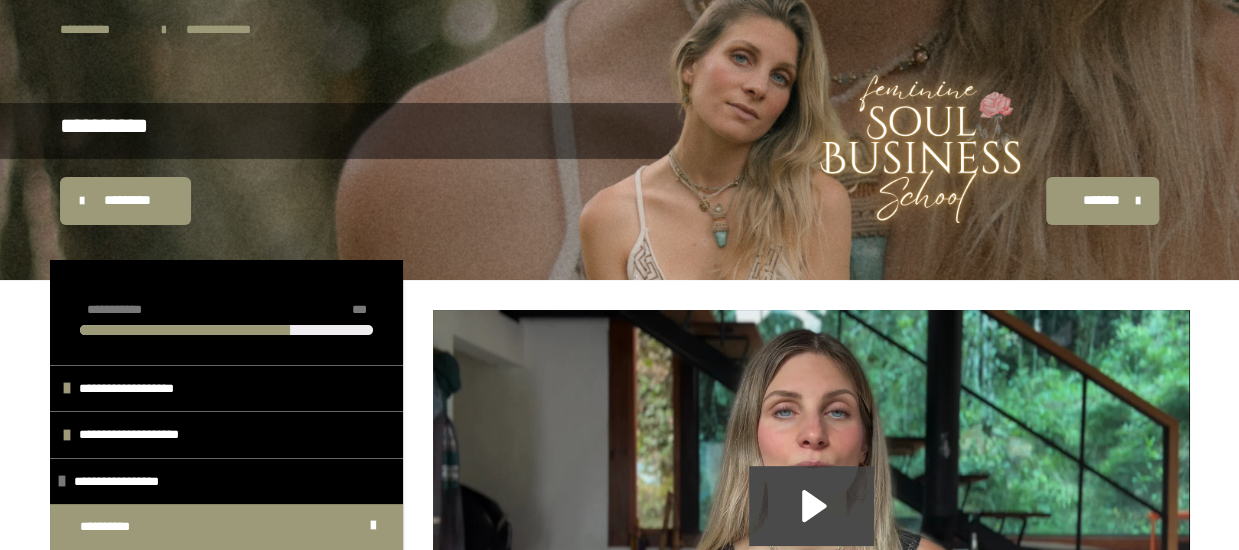 scroll, scrollTop: 40, scrollLeft: 0, axis: vertical 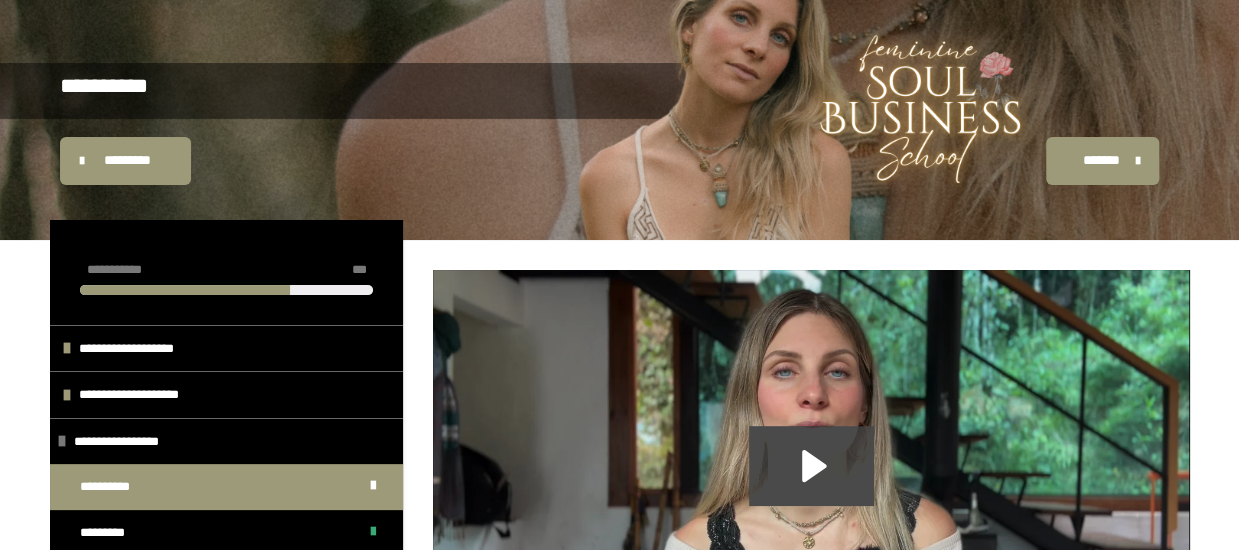 click on "**********" at bounding box center [620, 557] 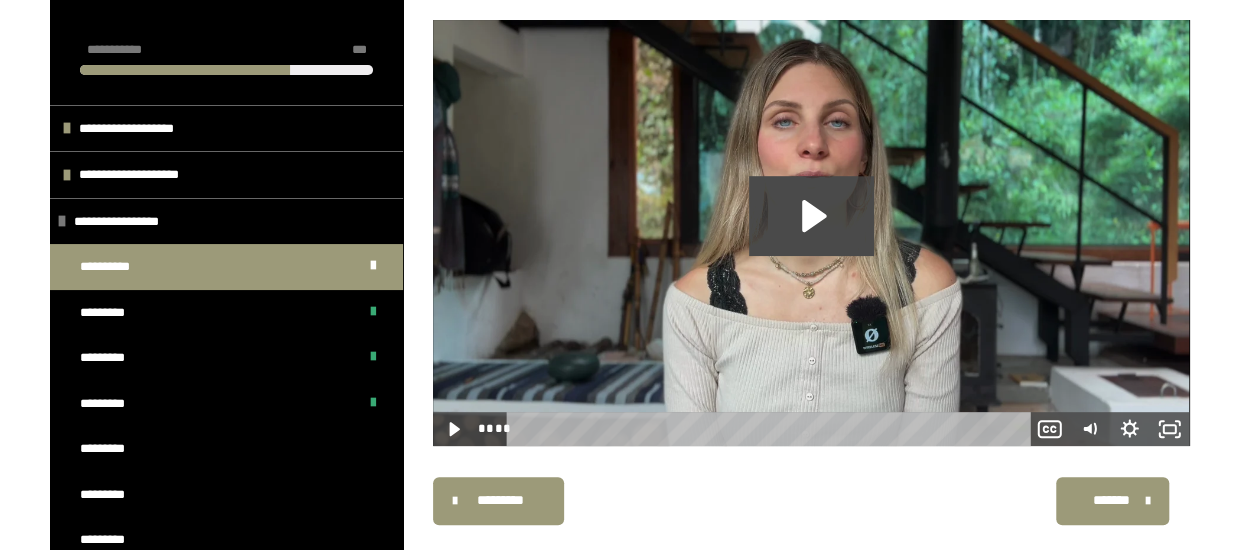 scroll, scrollTop: 340, scrollLeft: 0, axis: vertical 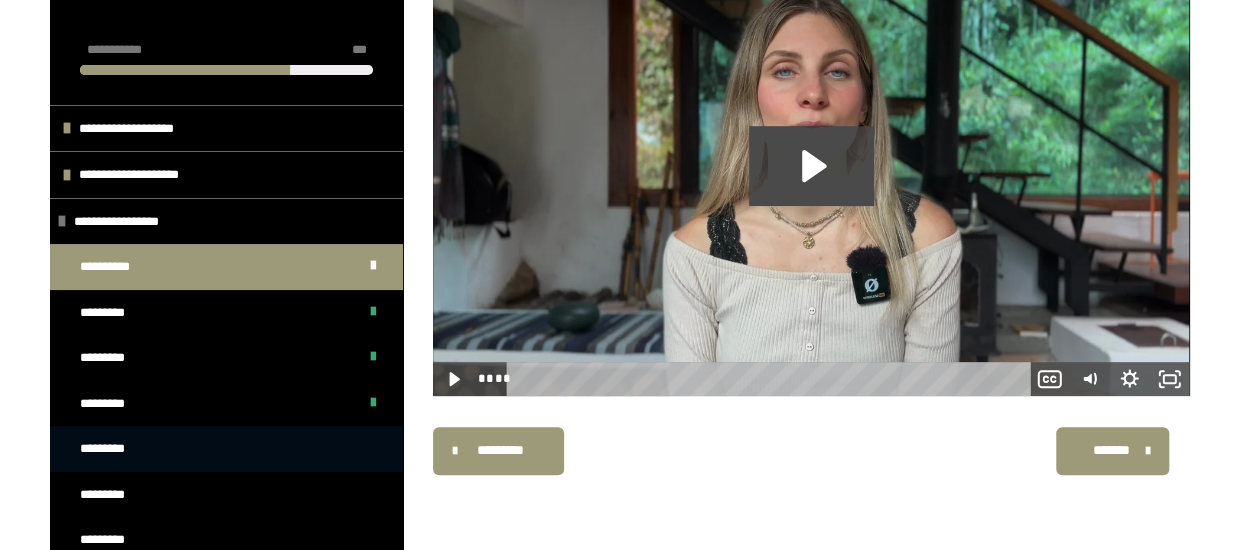 click on "*********" at bounding box center (110, 449) 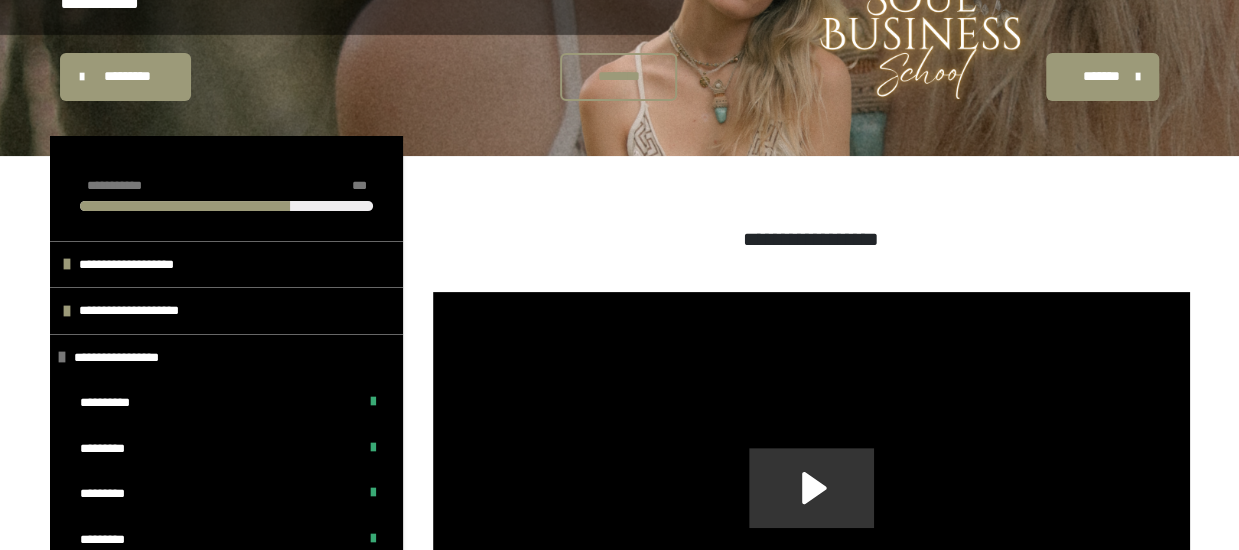 scroll, scrollTop: 26, scrollLeft: 0, axis: vertical 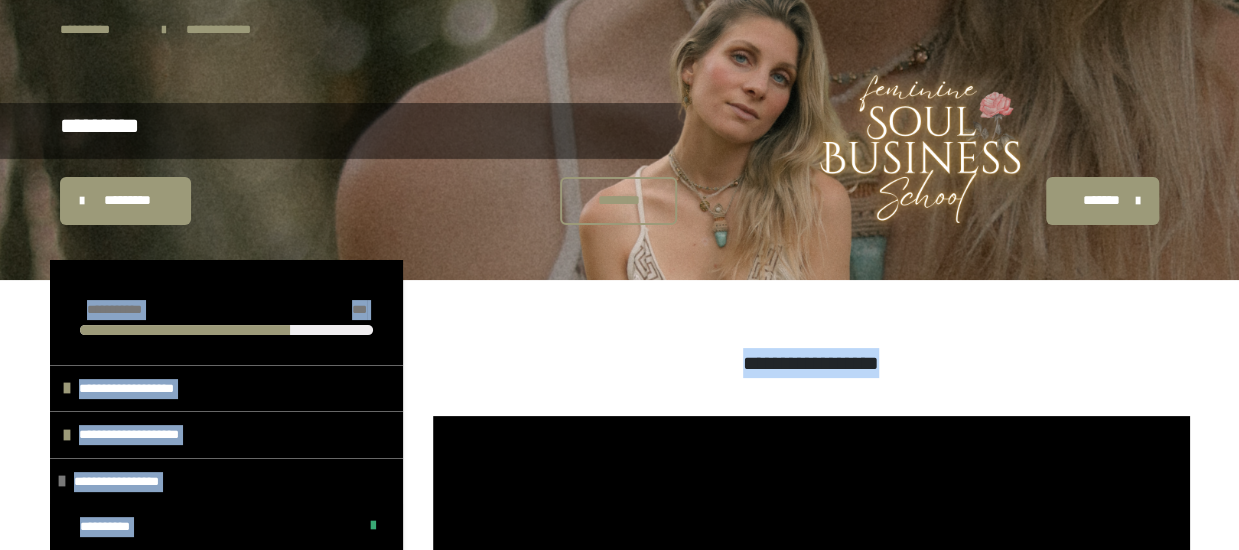 drag, startPoint x: 1192, startPoint y: 302, endPoint x: 1258, endPoint y: 247, distance: 85.91275 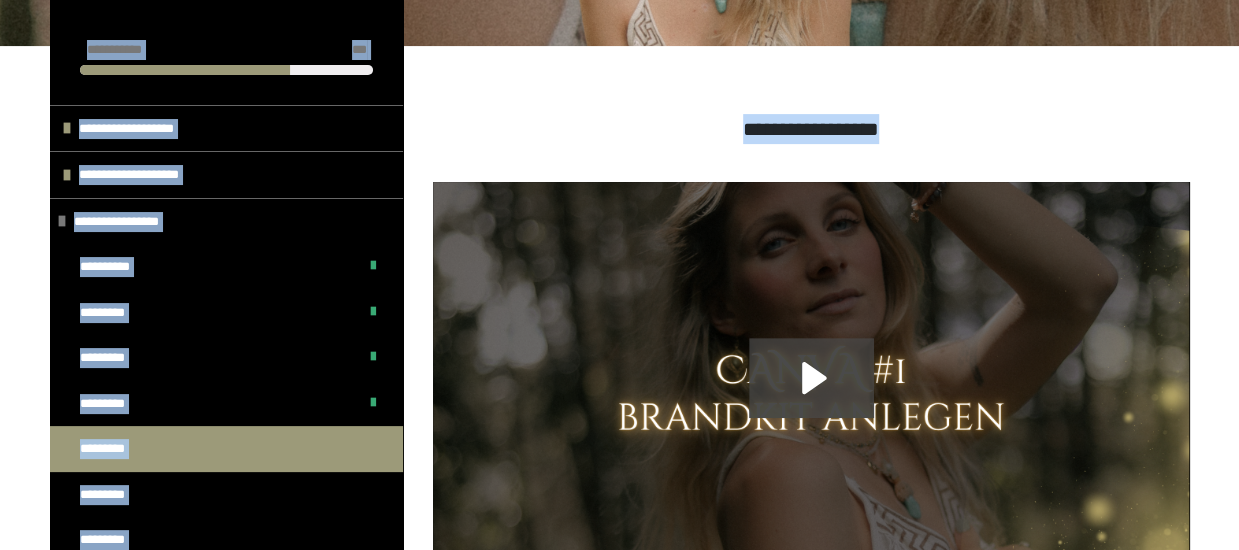 scroll, scrollTop: 359, scrollLeft: 0, axis: vertical 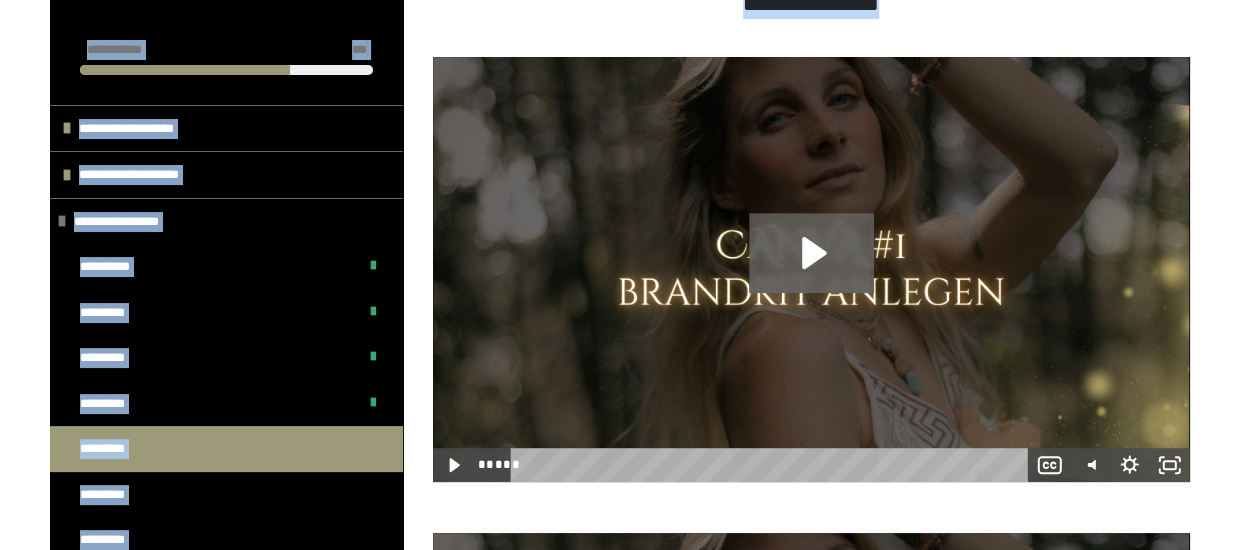 click 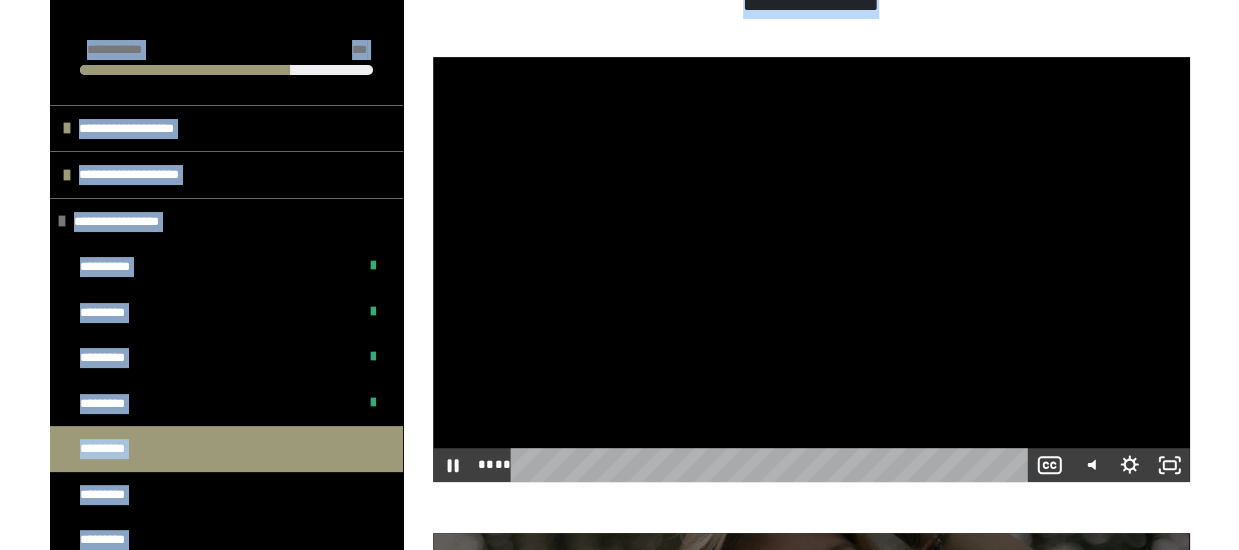 type 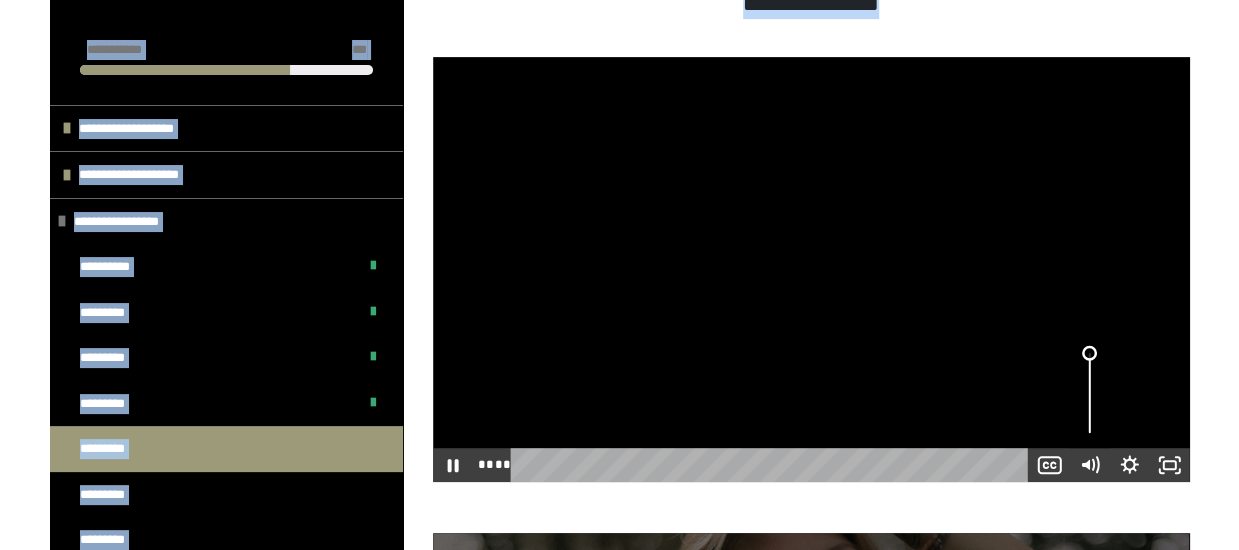 drag, startPoint x: 1088, startPoint y: 428, endPoint x: 1090, endPoint y: 351, distance: 77.02597 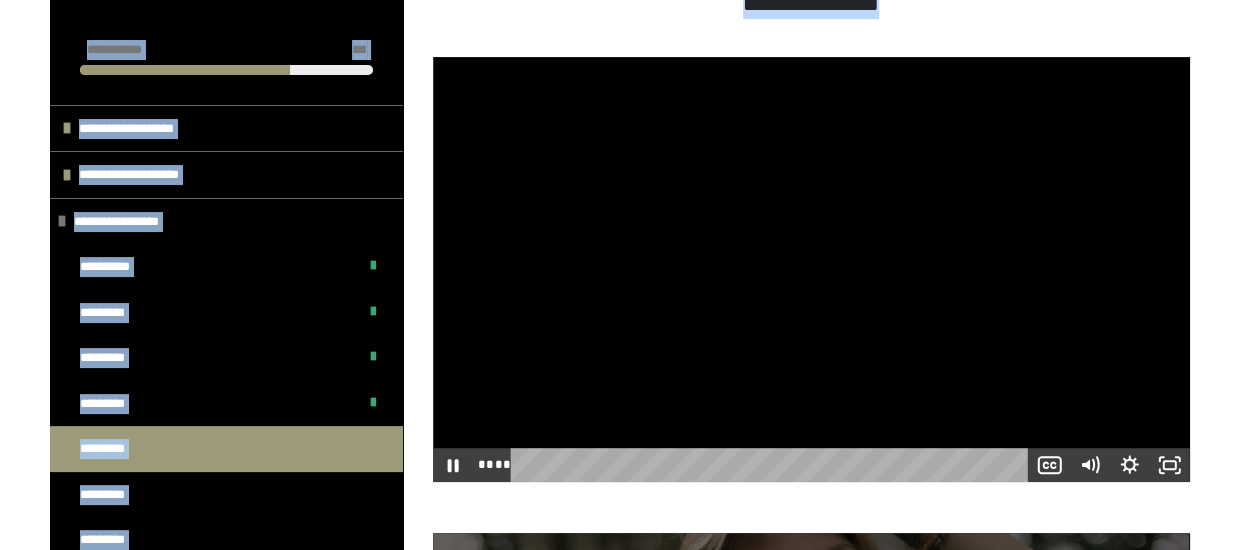 click on "**********" at bounding box center [811, 4] 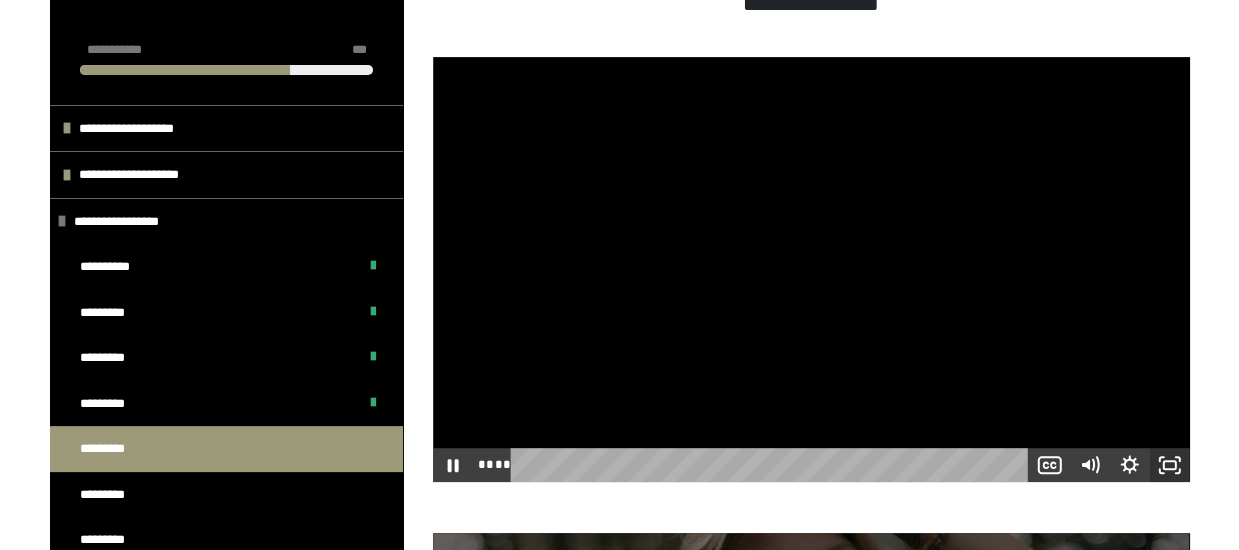 click 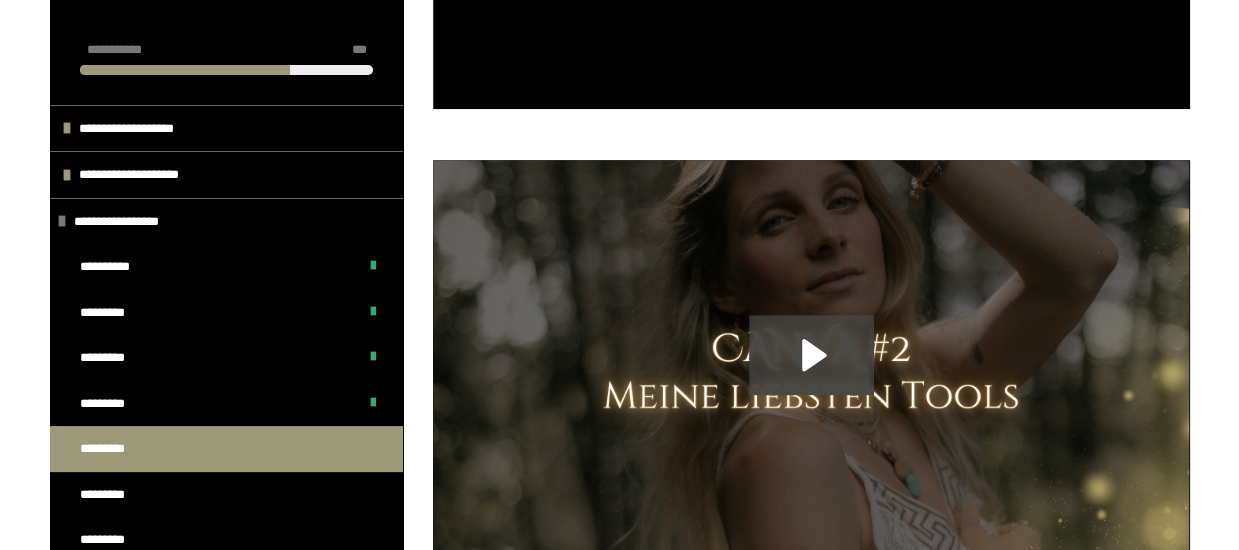 scroll, scrollTop: 785, scrollLeft: 0, axis: vertical 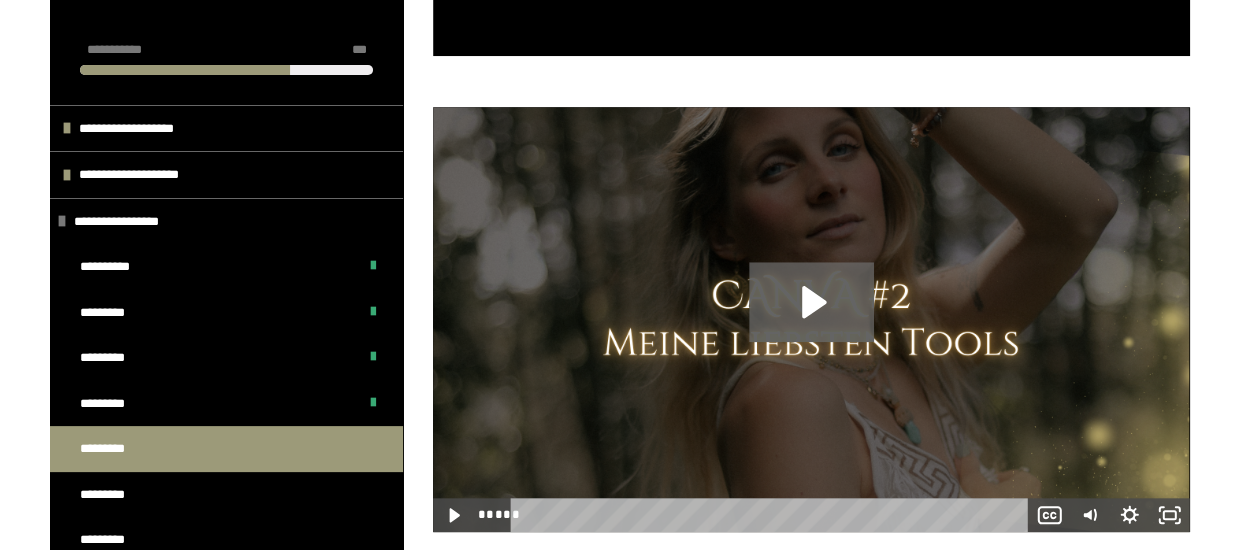 click 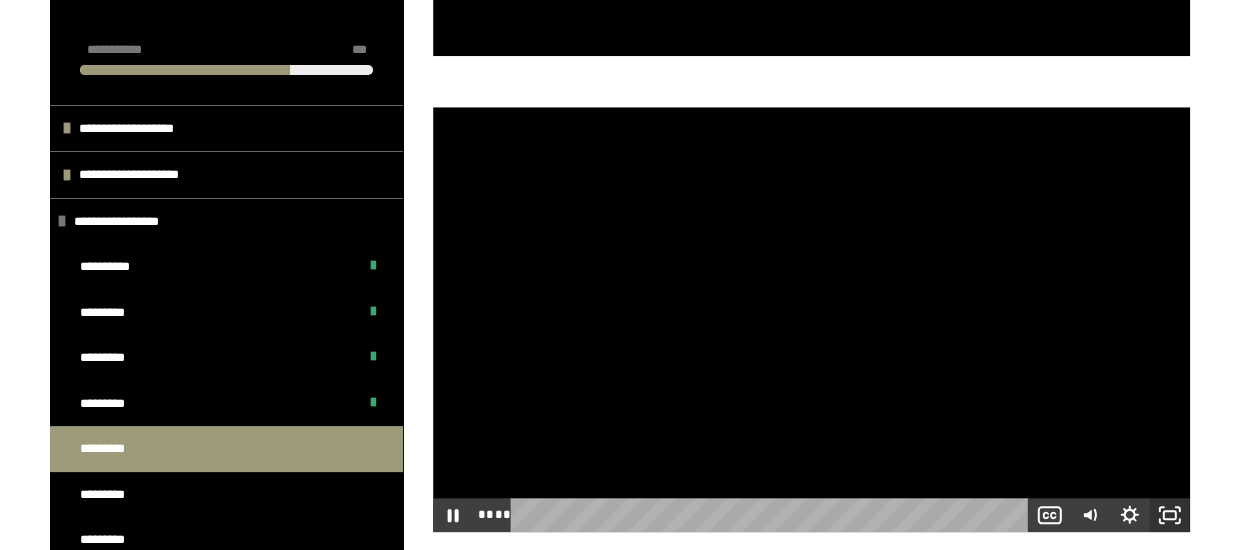 click 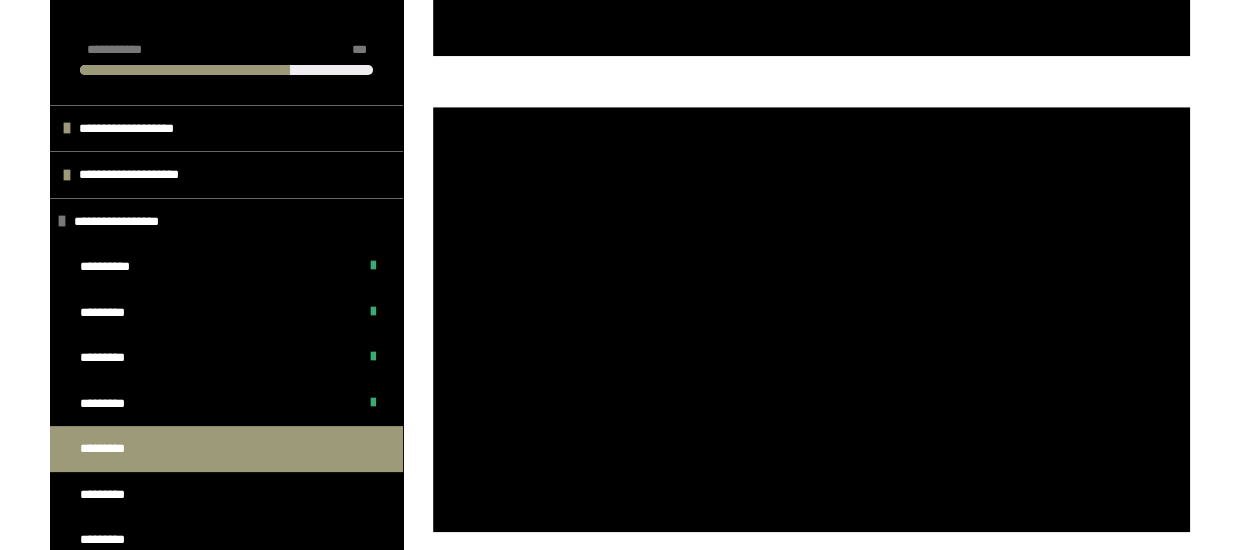 scroll, scrollTop: 735, scrollLeft: 0, axis: vertical 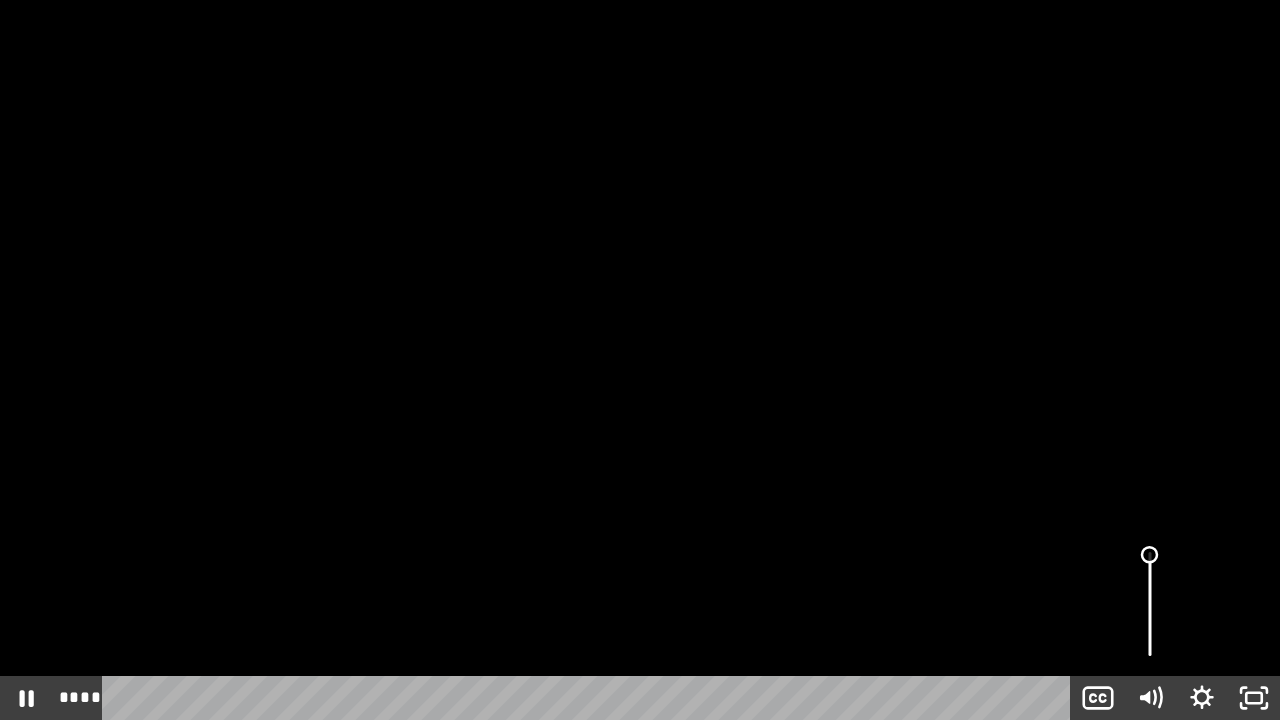 drag, startPoint x: 1149, startPoint y: 613, endPoint x: 1144, endPoint y: 555, distance: 58.21512 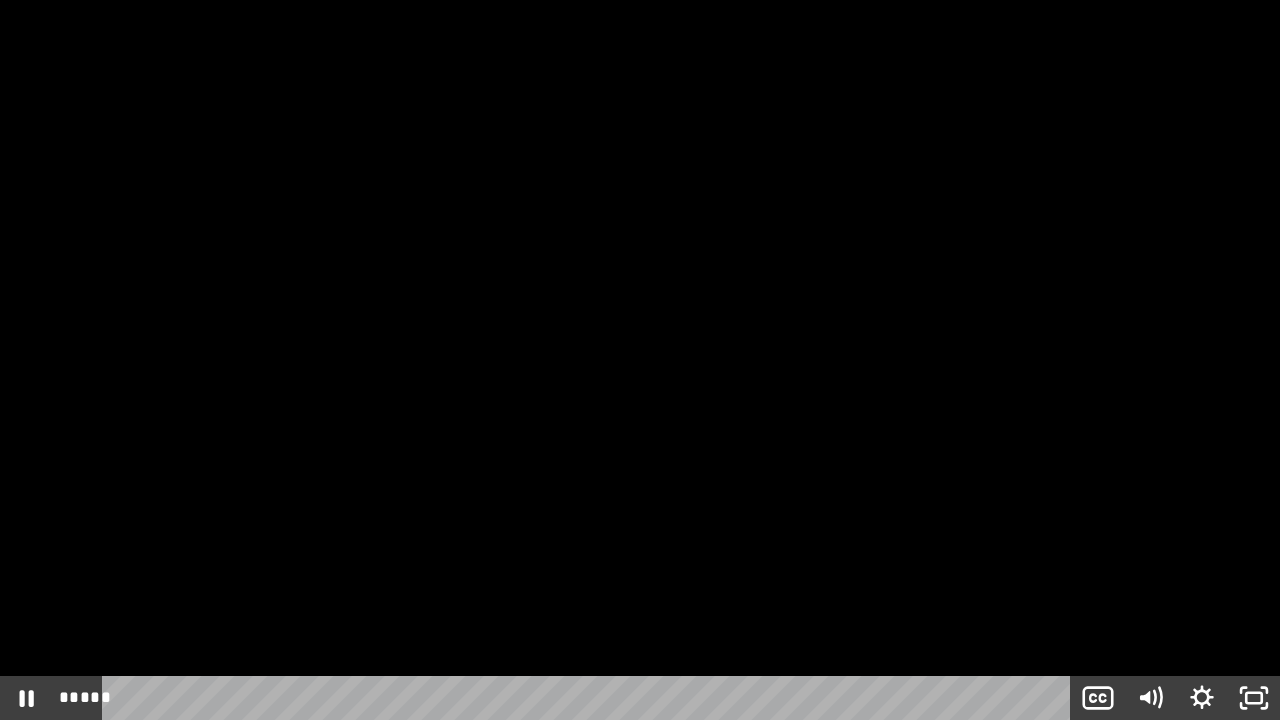 click at bounding box center [640, 360] 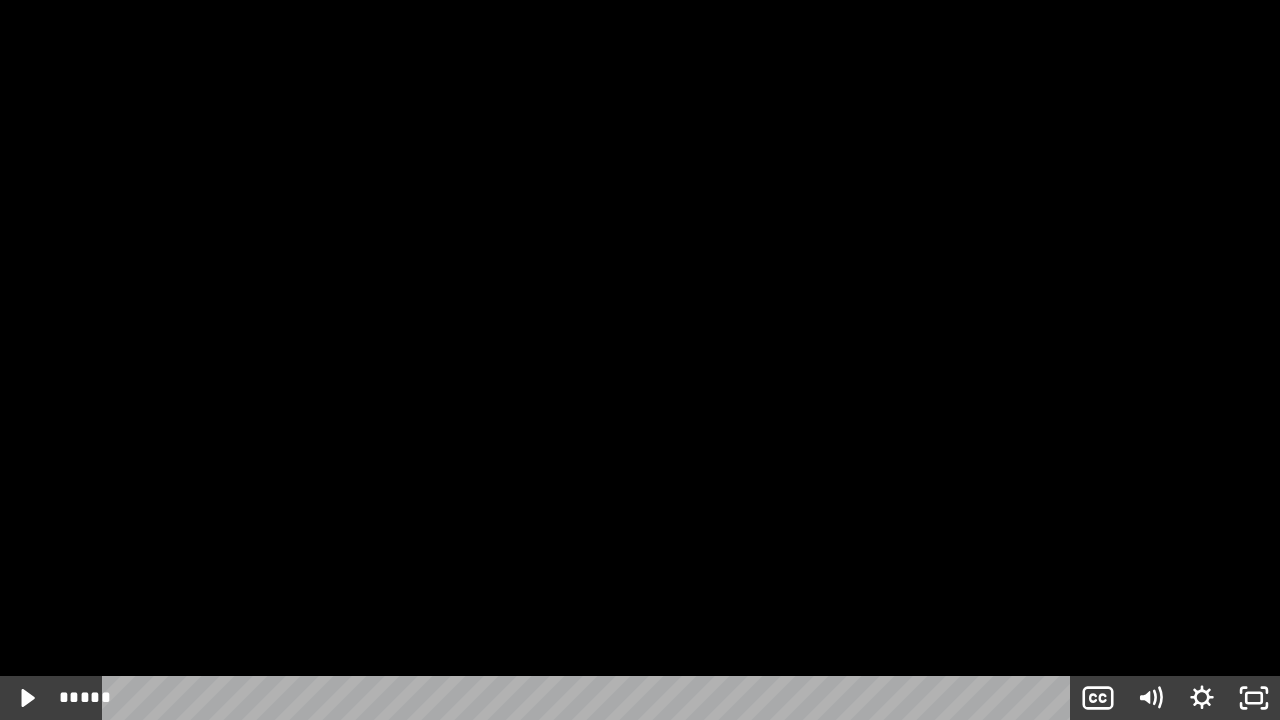 click at bounding box center (640, 360) 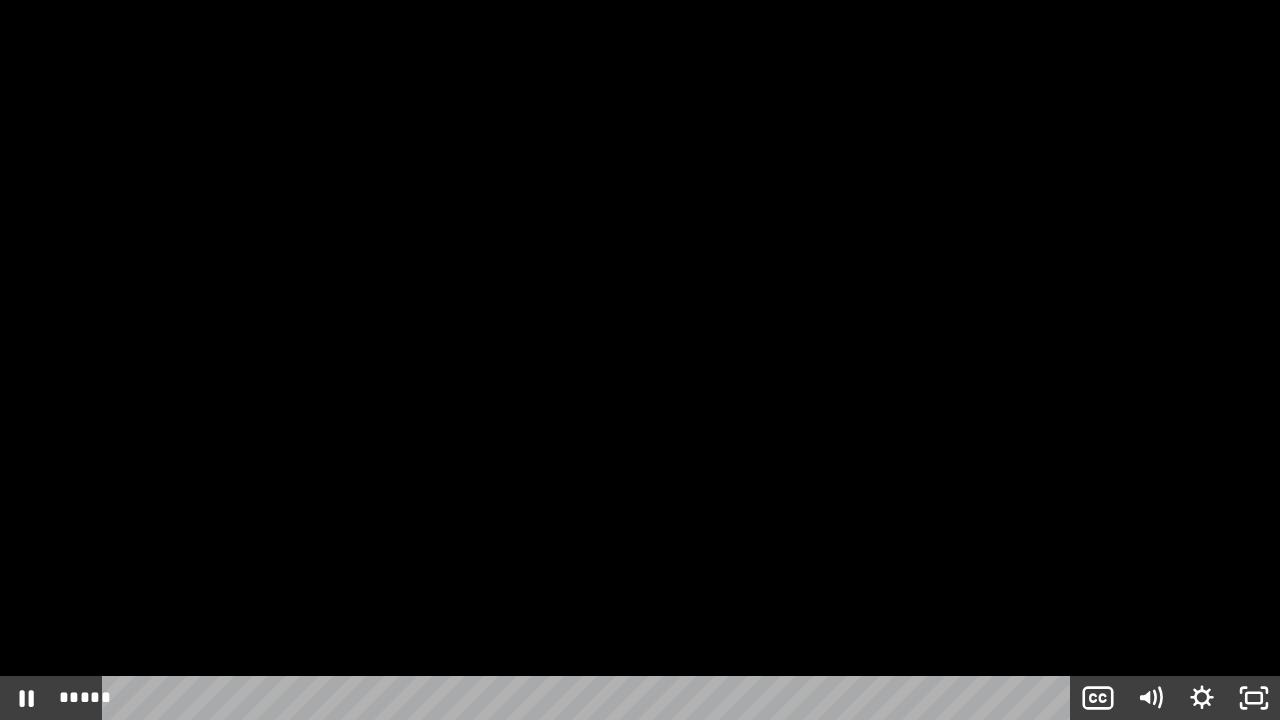 click at bounding box center [640, 360] 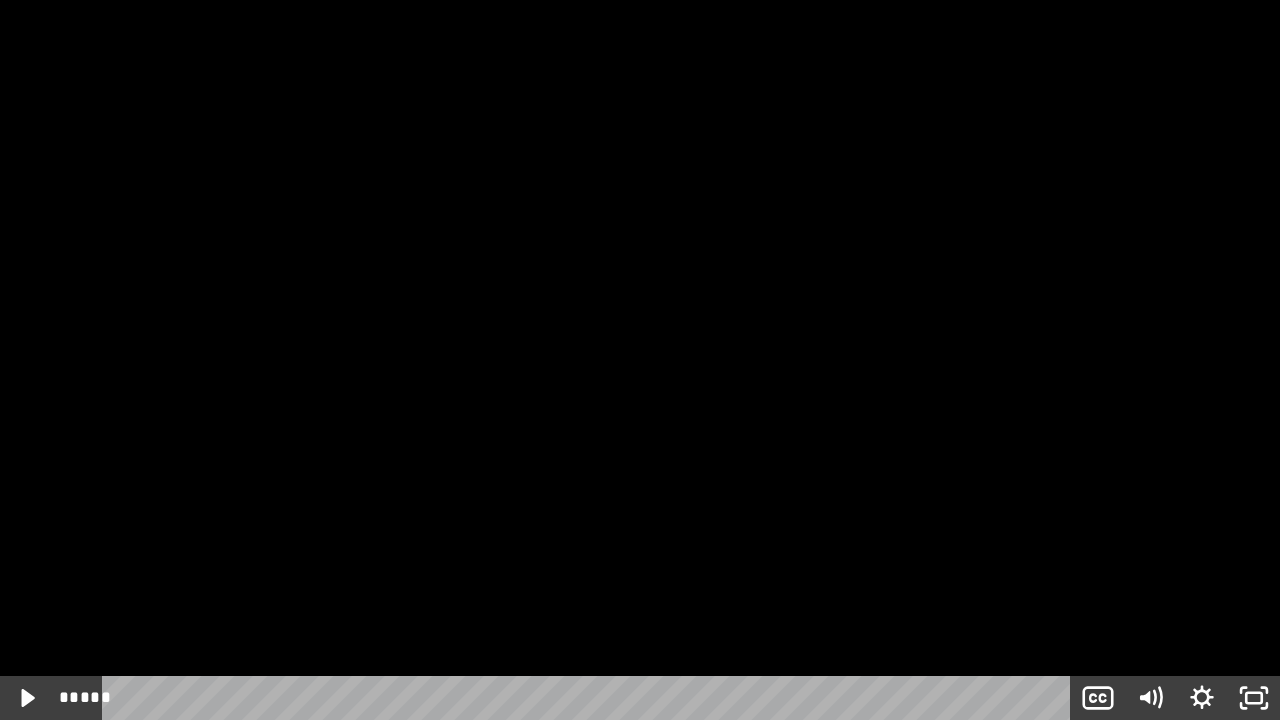click at bounding box center (640, 360) 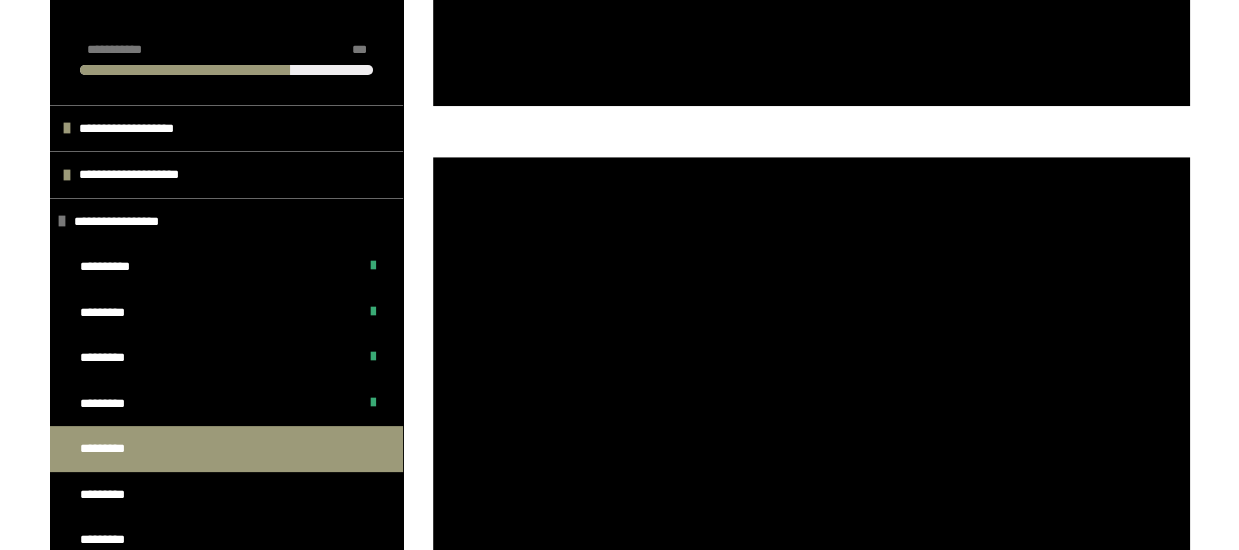 scroll, scrollTop: 905, scrollLeft: 0, axis: vertical 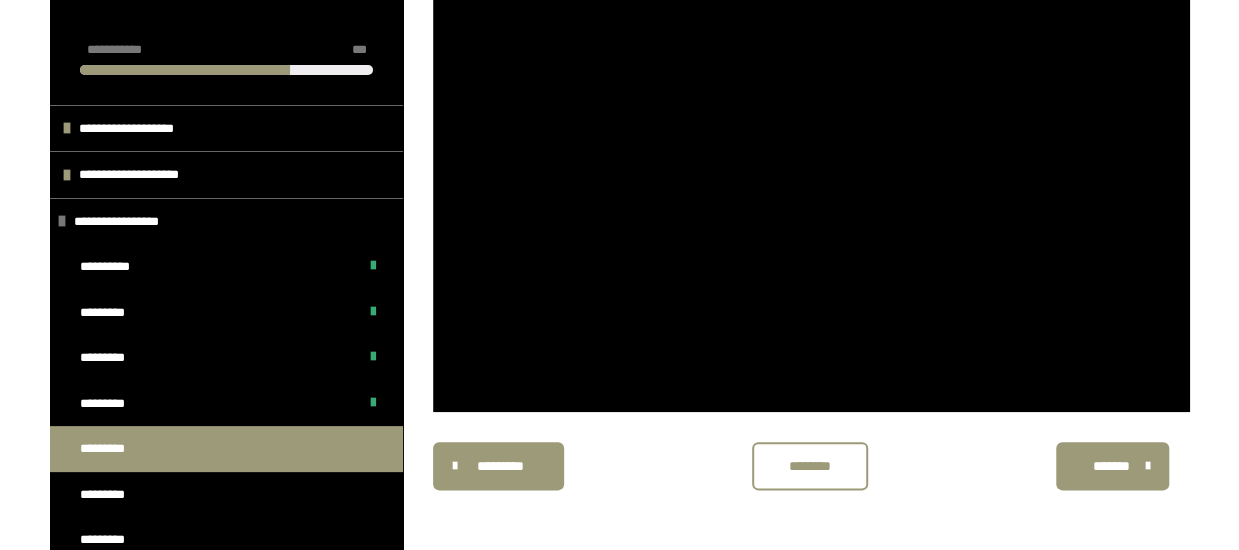 click on "********" at bounding box center [810, 466] 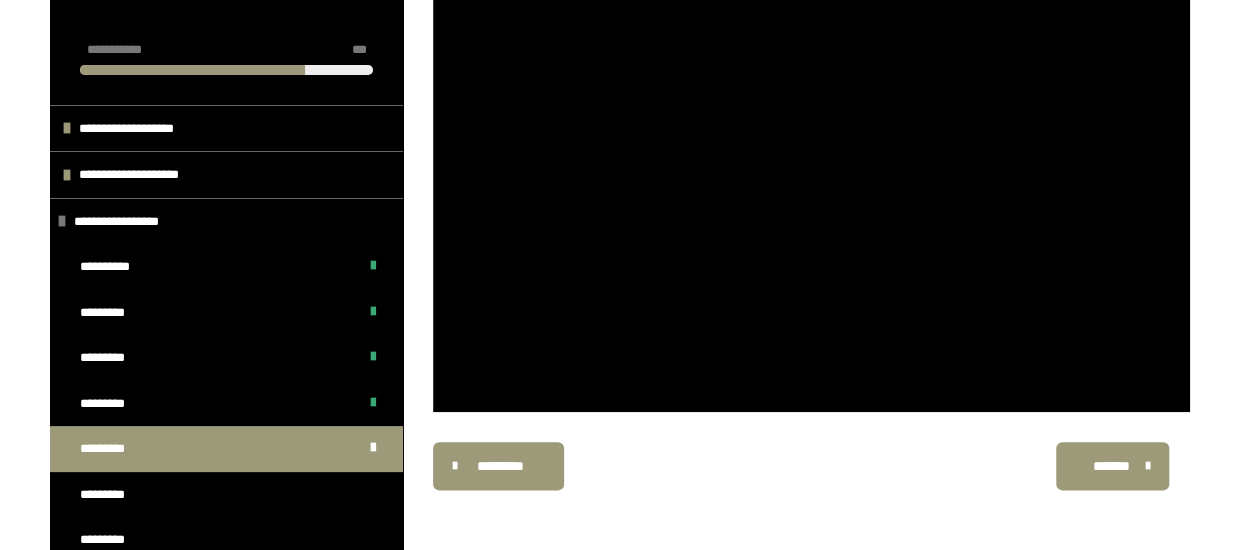 click on "*******" at bounding box center [1110, 466] 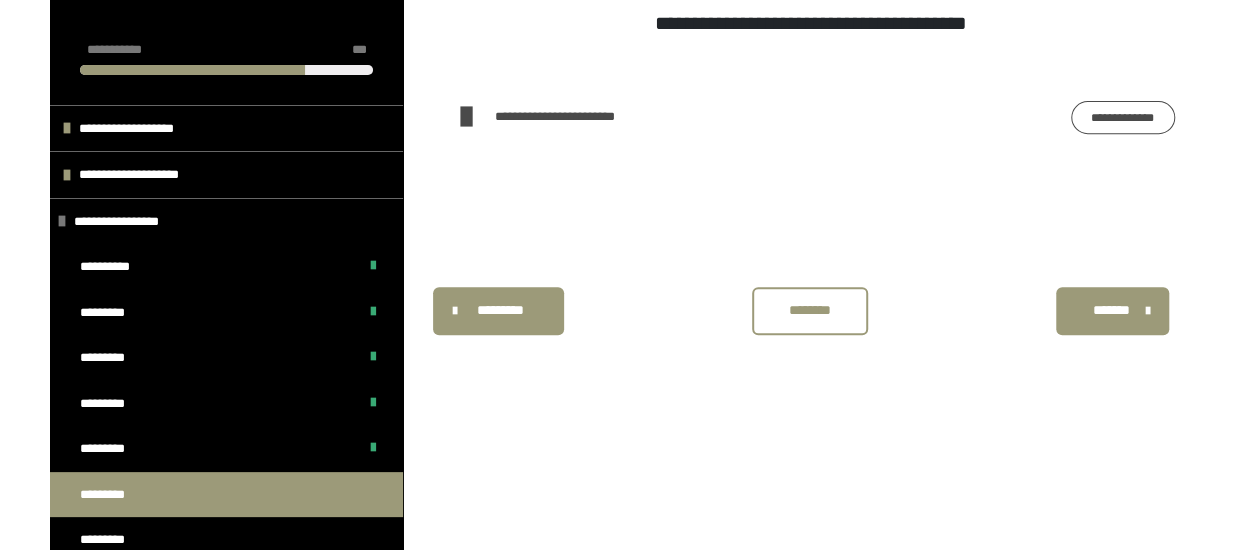 scroll, scrollTop: 340, scrollLeft: 0, axis: vertical 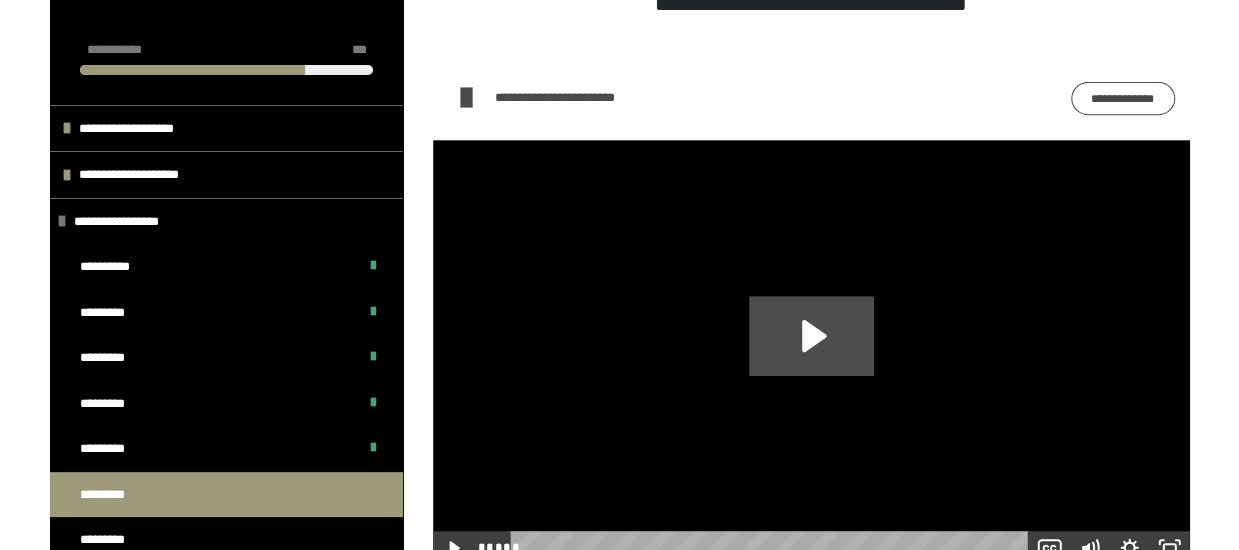 click 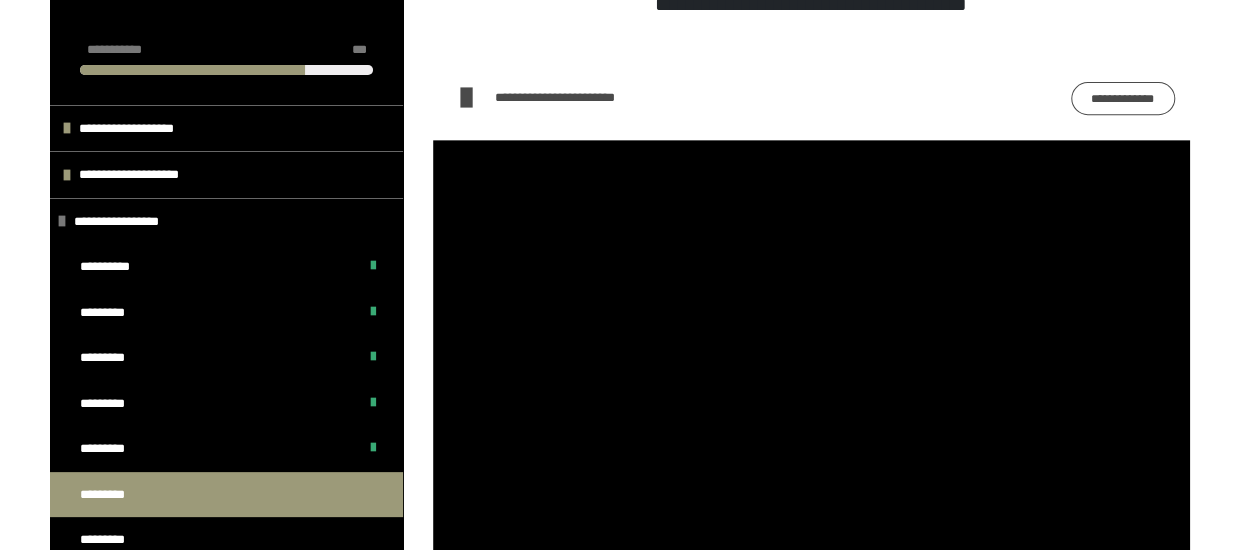 type 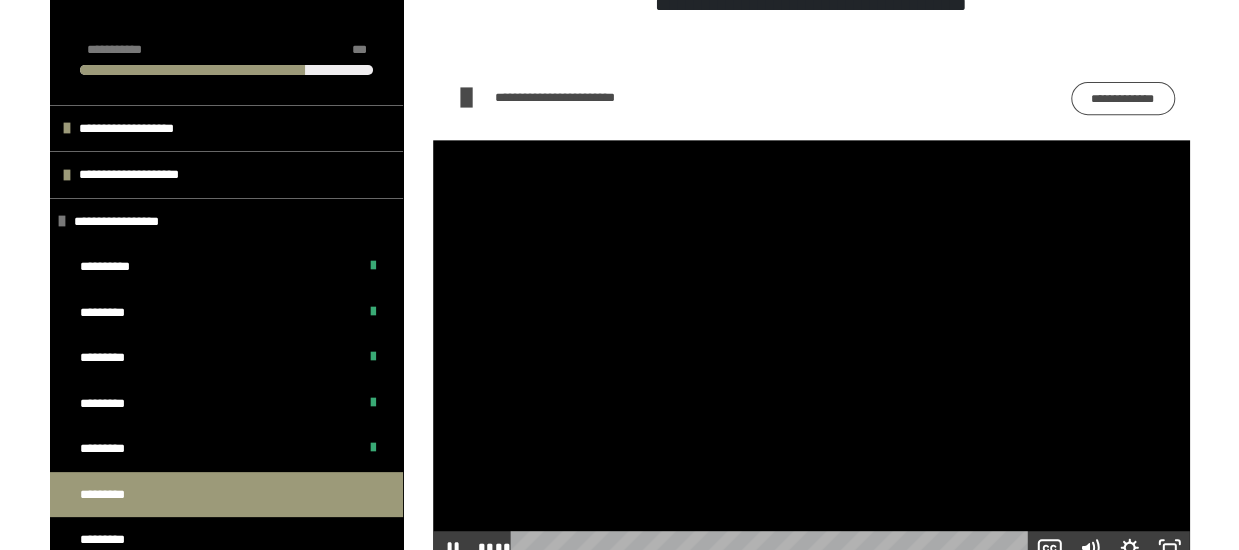 click at bounding box center [811, 353] 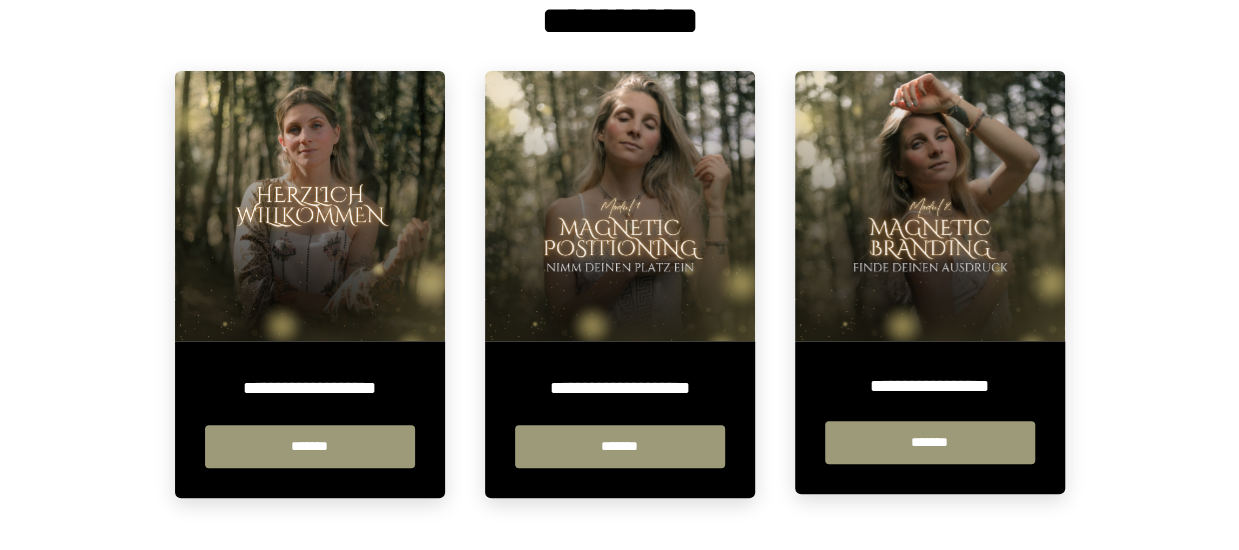 scroll, scrollTop: 0, scrollLeft: 0, axis: both 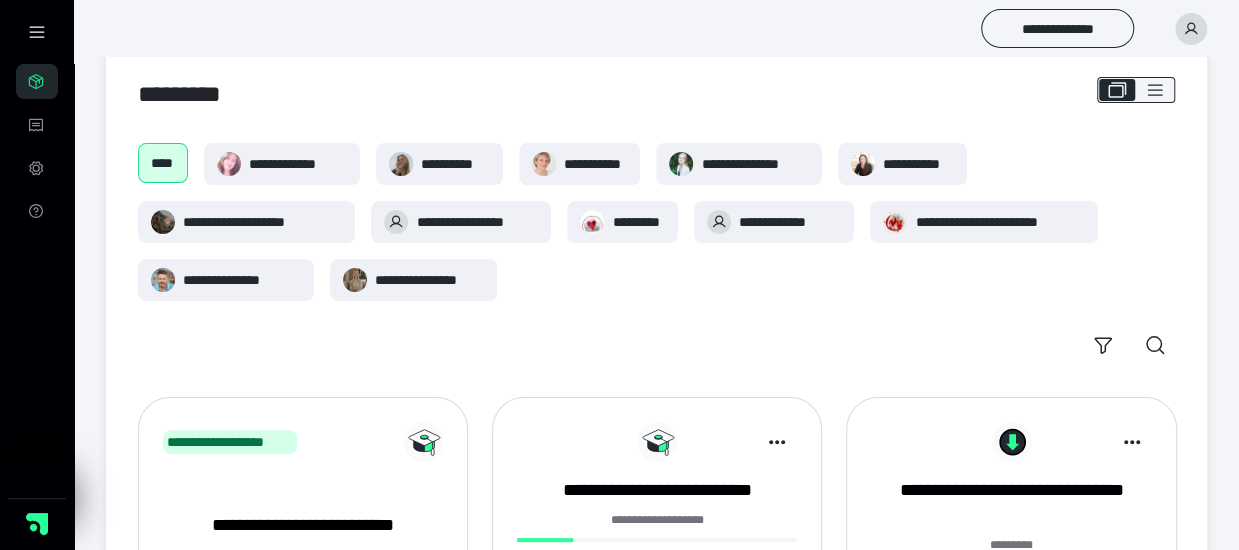 click on "**********" at bounding box center (656, 28) 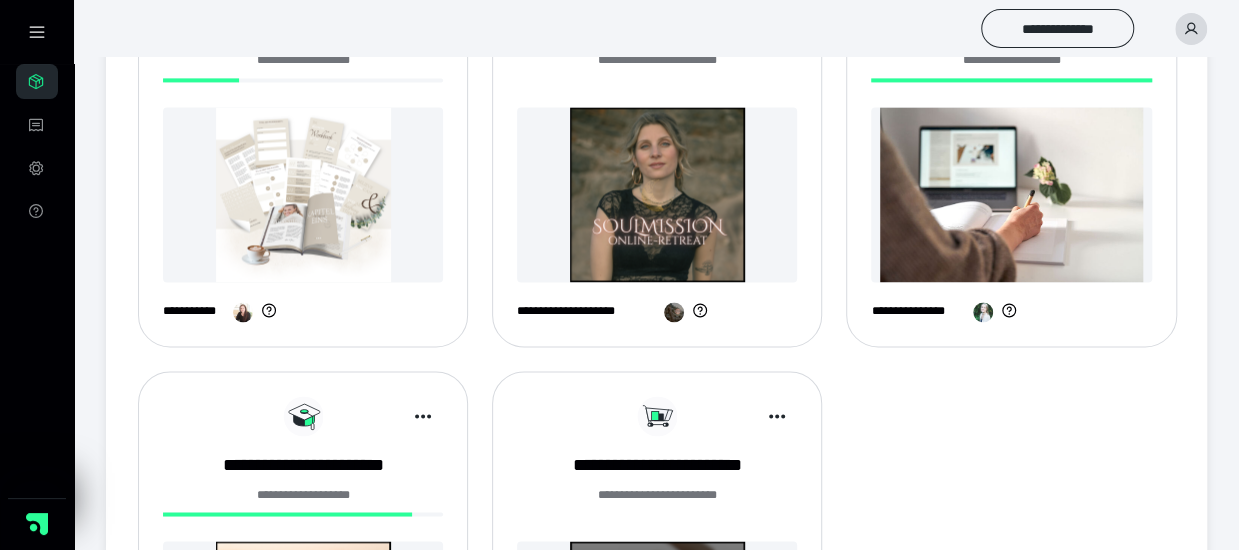 scroll, scrollTop: 1640, scrollLeft: 0, axis: vertical 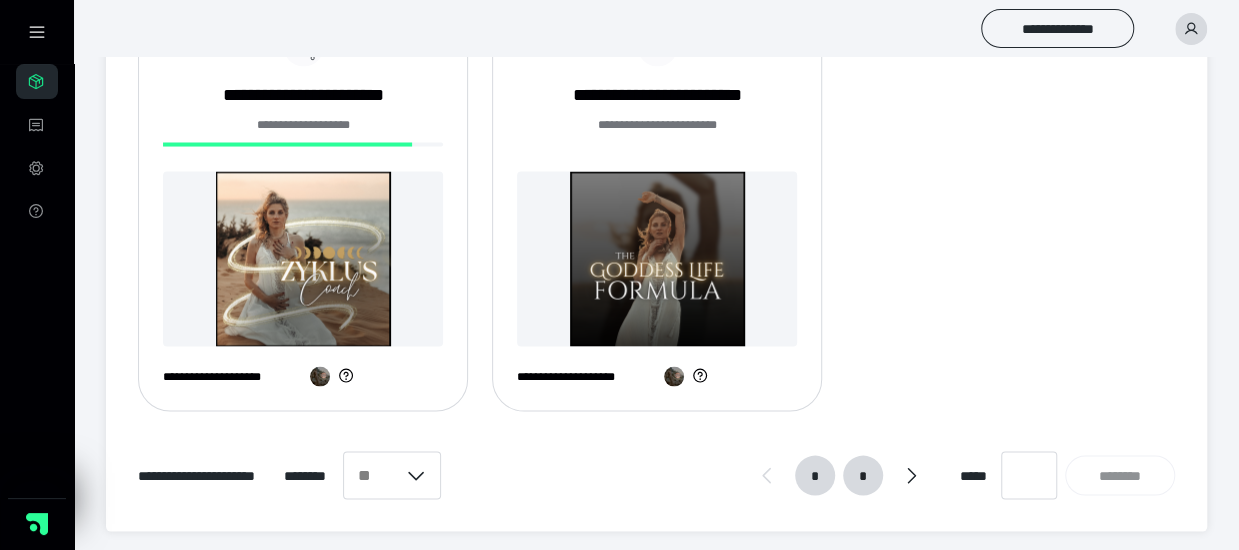 click on "*" at bounding box center (862, 475) 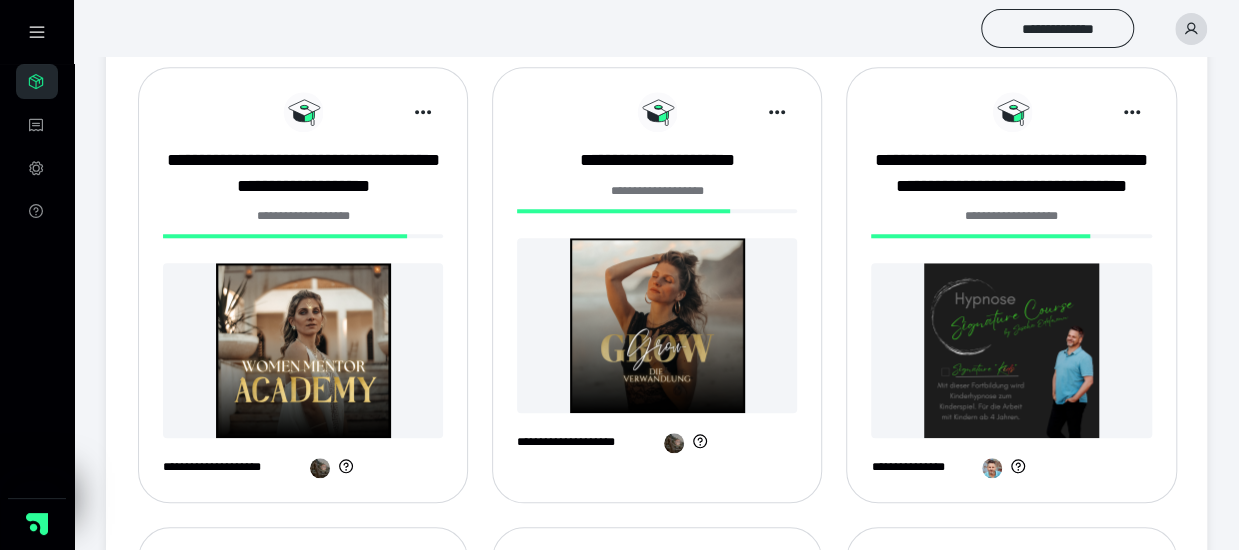 scroll, scrollTop: 784, scrollLeft: 0, axis: vertical 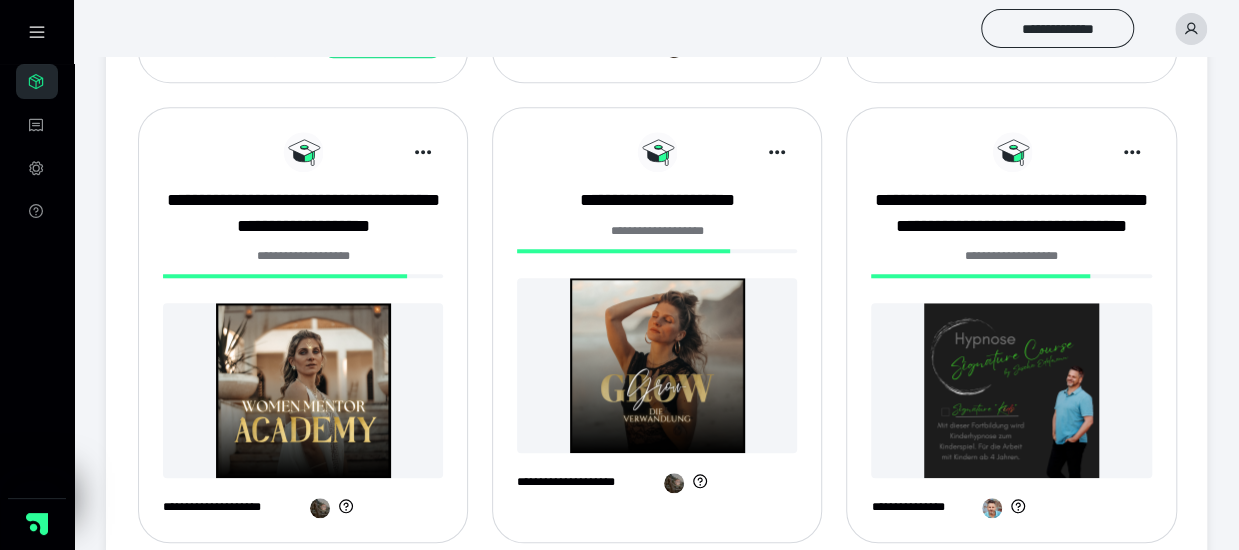 click at bounding box center [303, 390] 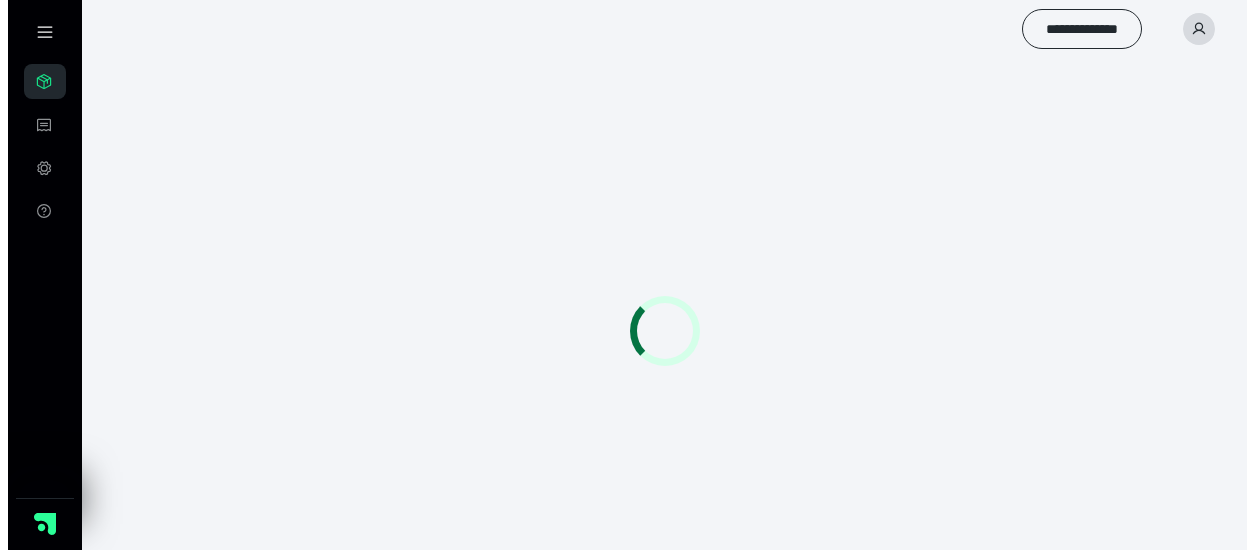 scroll, scrollTop: 0, scrollLeft: 0, axis: both 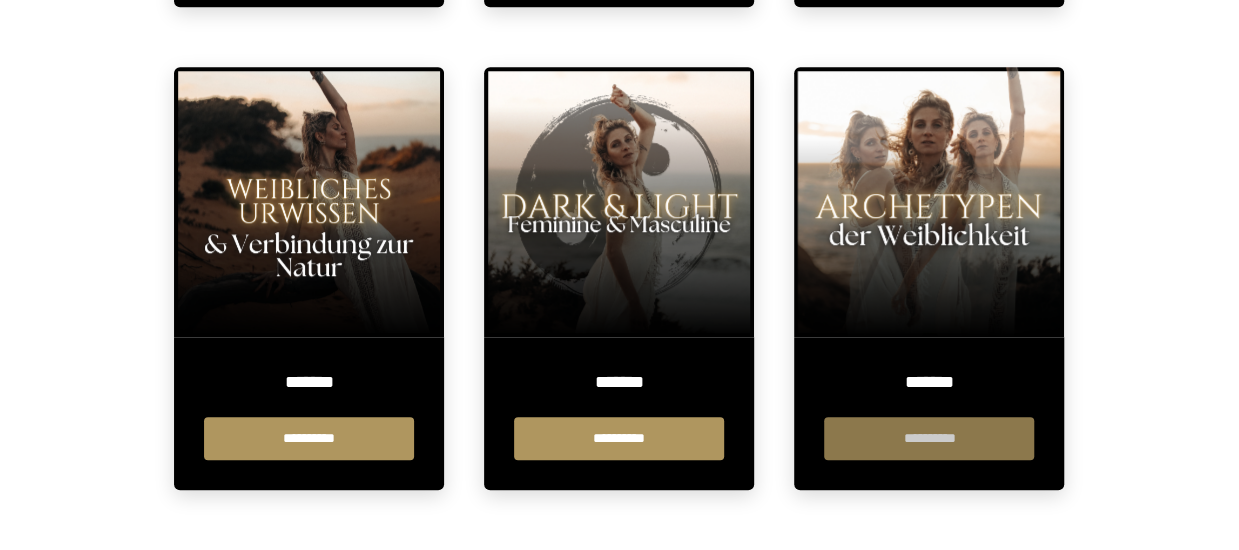 click on "**********" at bounding box center (929, 438) 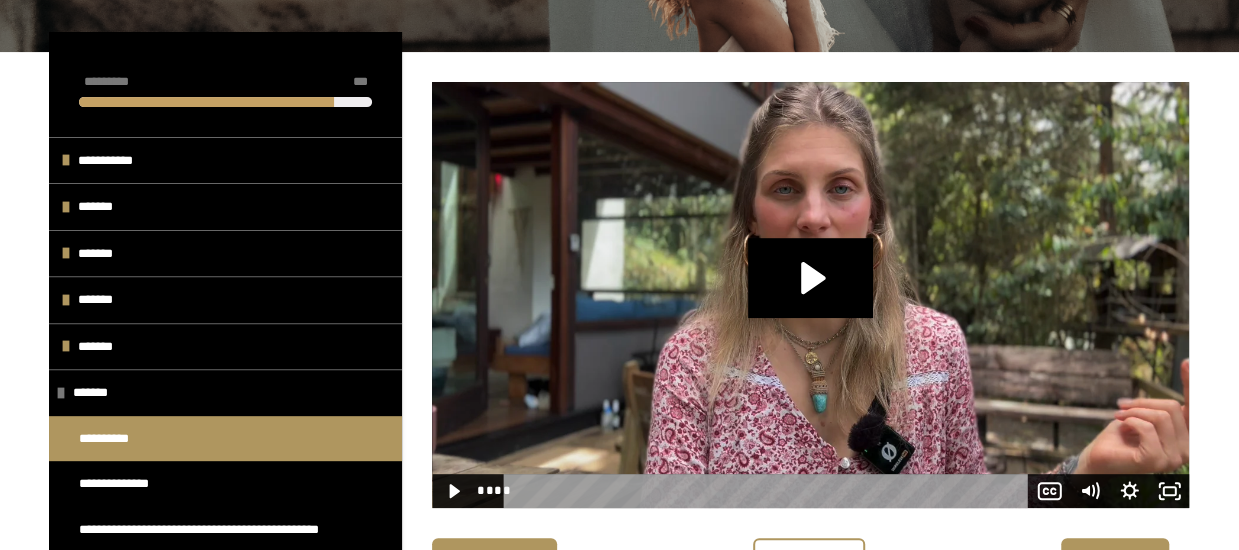 scroll, scrollTop: 250, scrollLeft: 0, axis: vertical 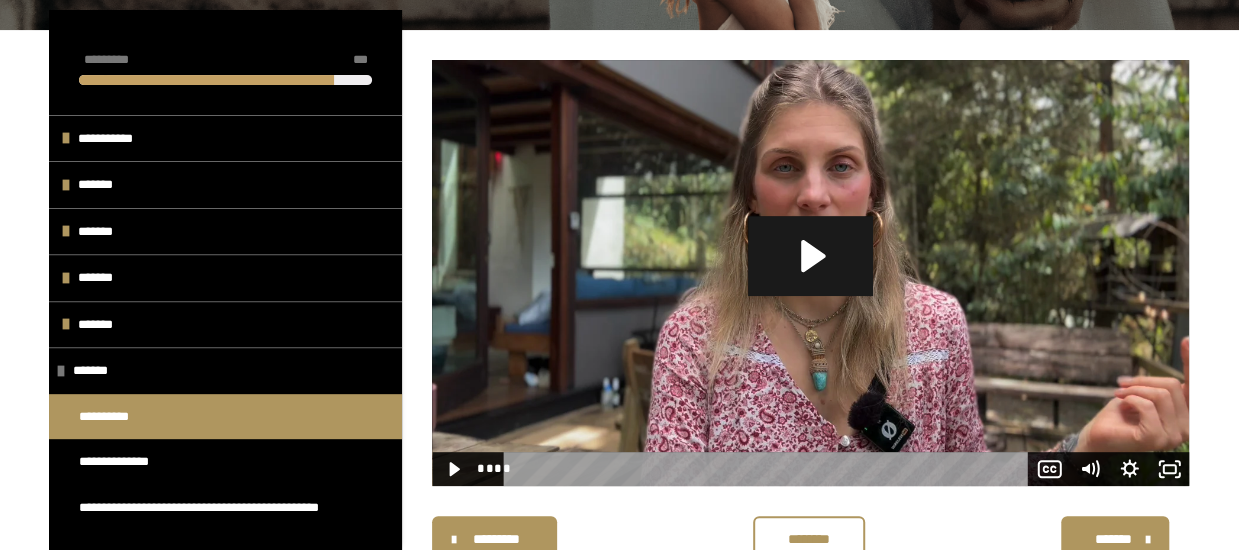click 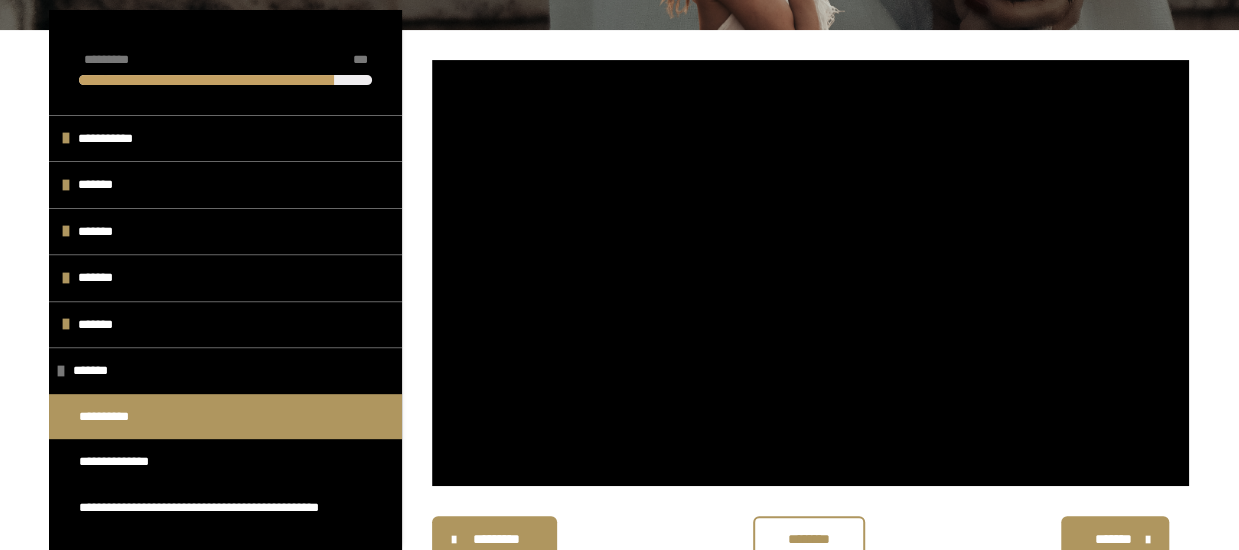 type 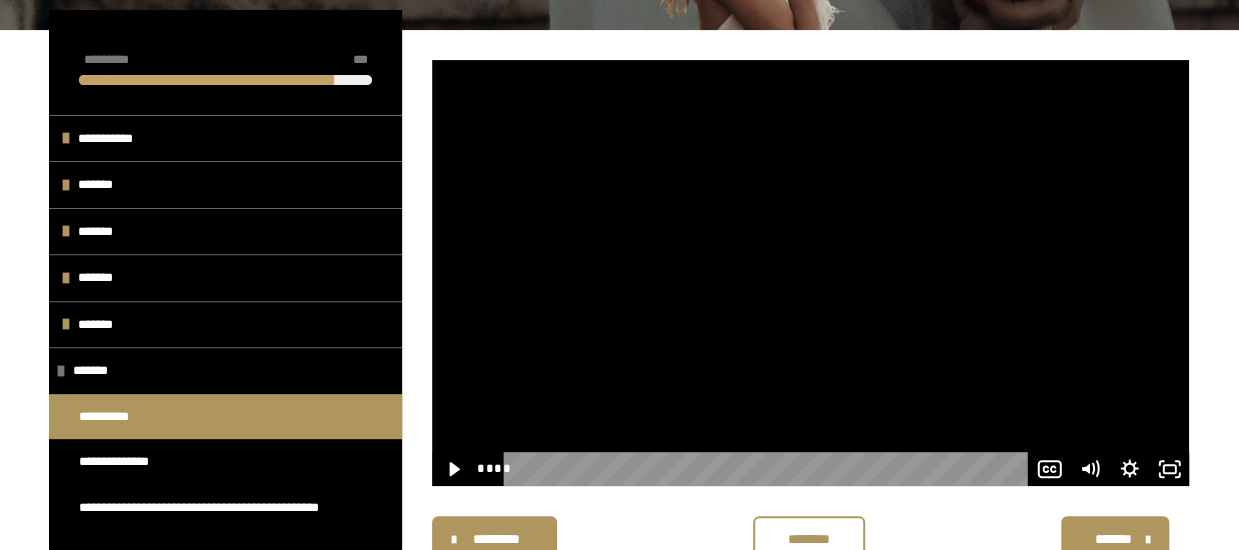 click on "********" at bounding box center (809, 539) 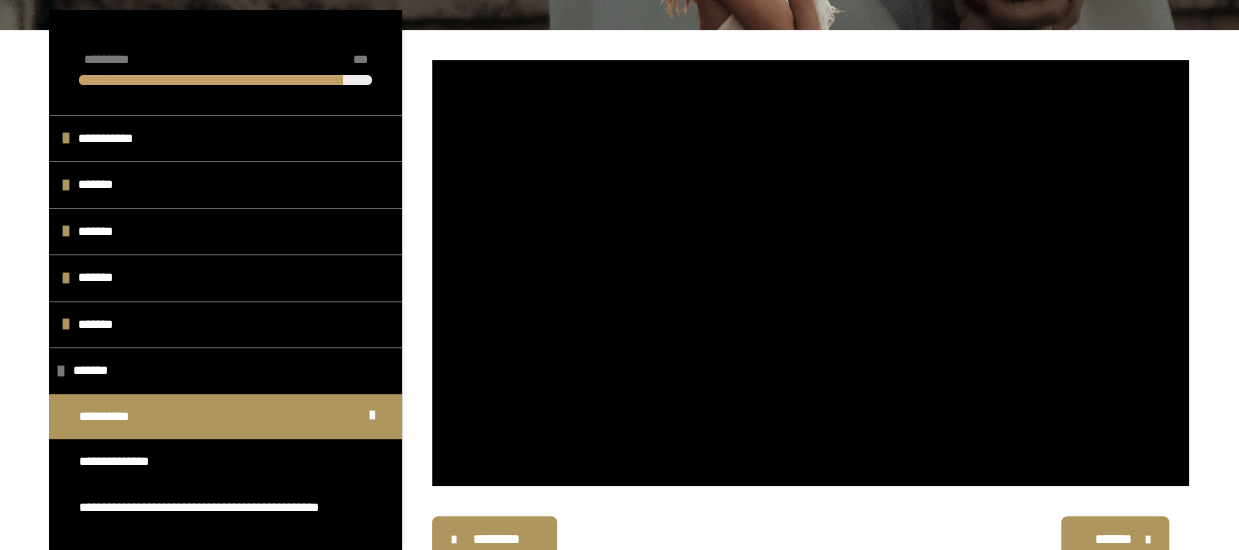 click on "*******" at bounding box center (1115, 540) 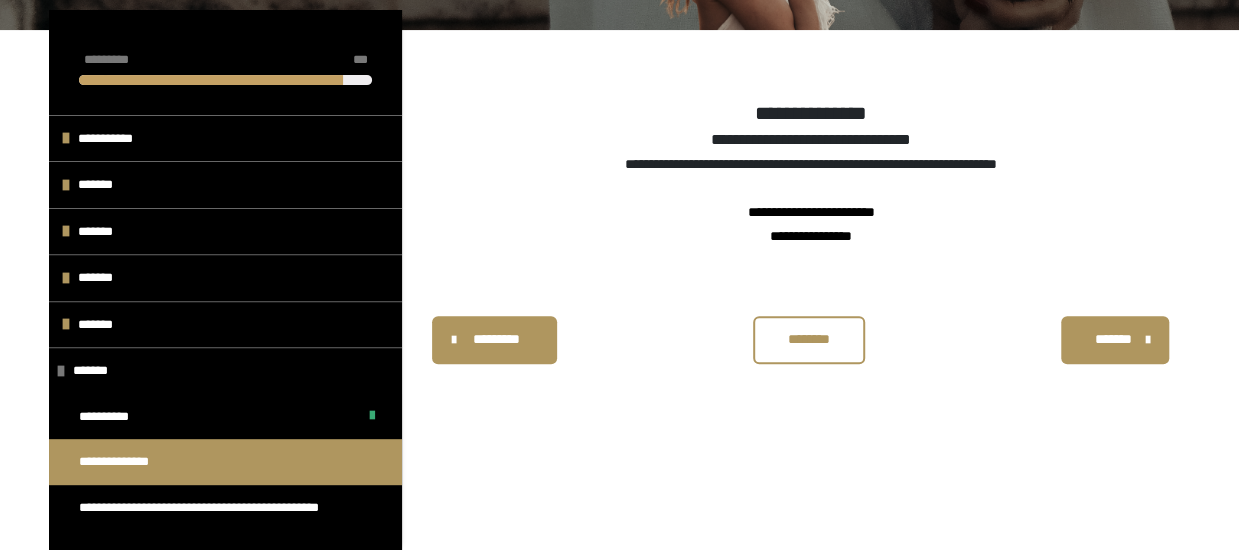 click on "*******" at bounding box center (1115, 340) 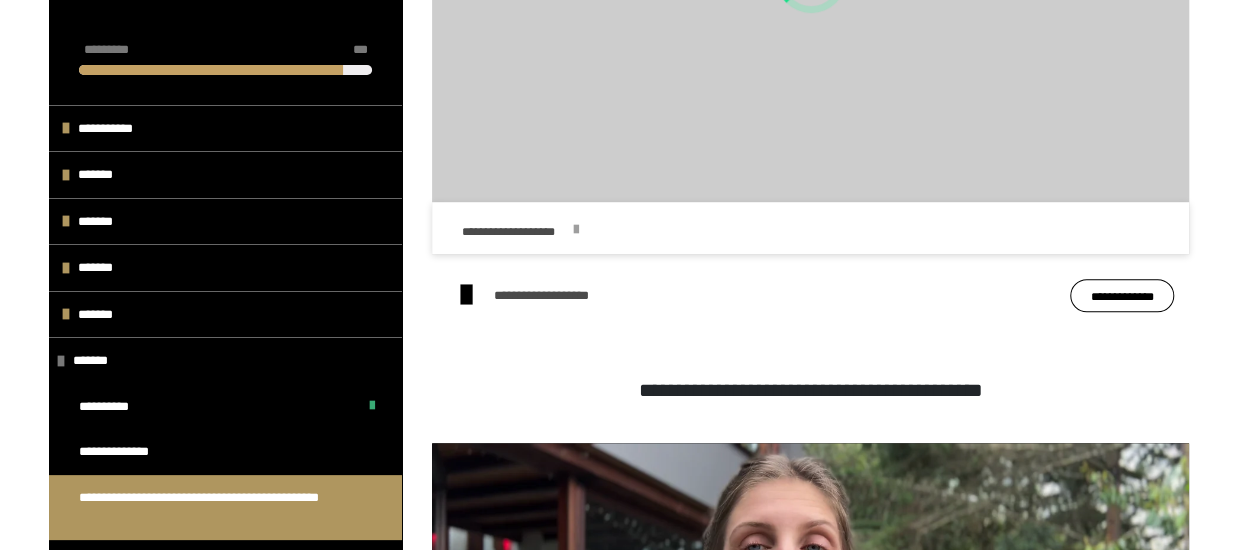 scroll, scrollTop: 570, scrollLeft: 0, axis: vertical 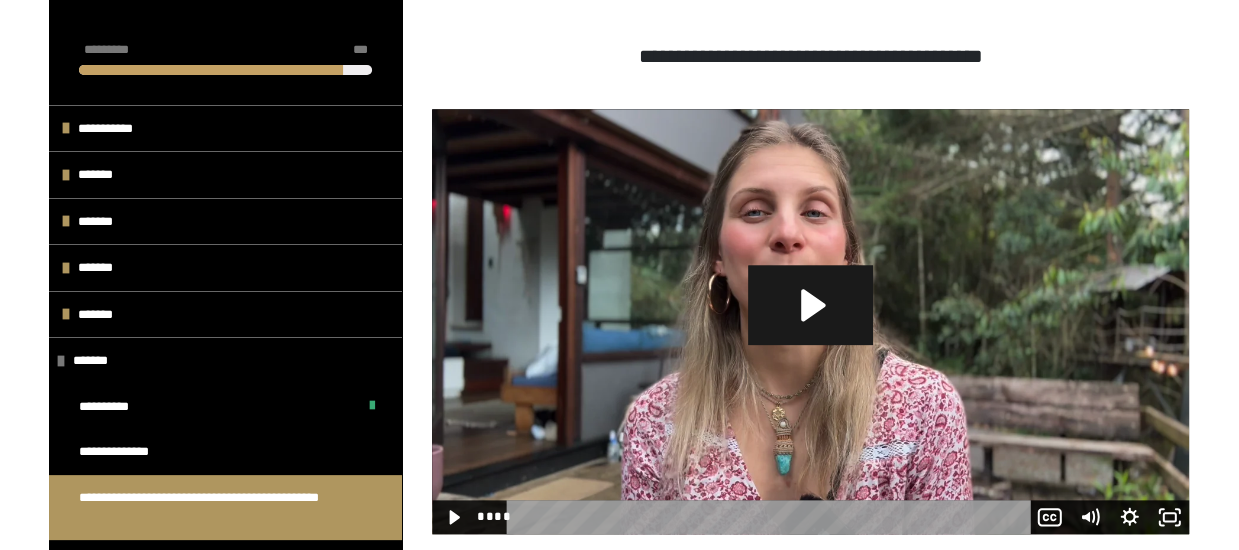 click 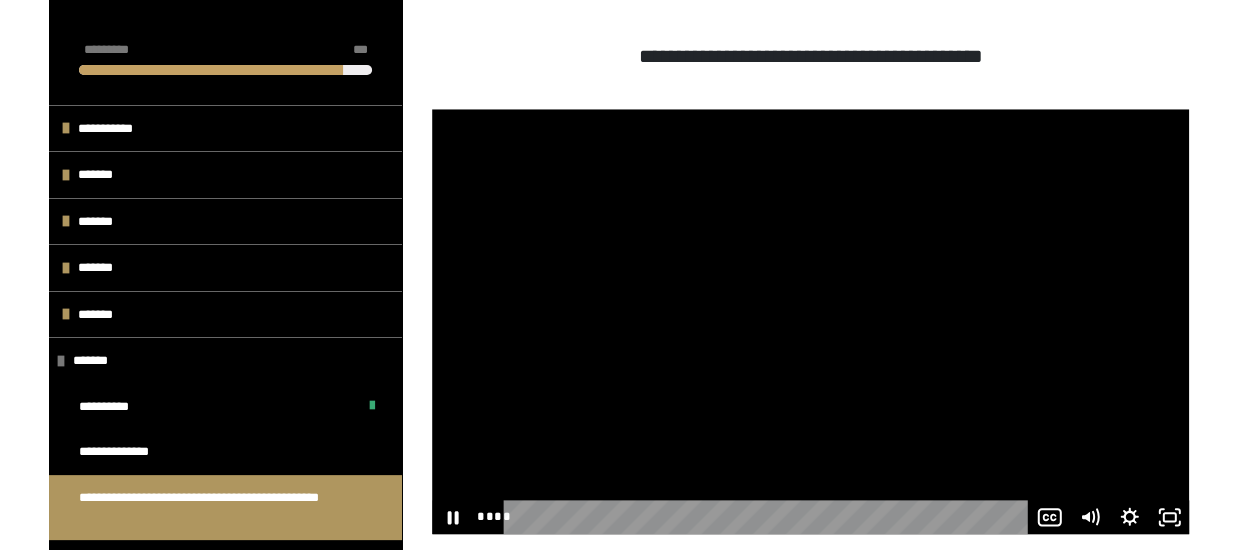 click at bounding box center [810, 322] 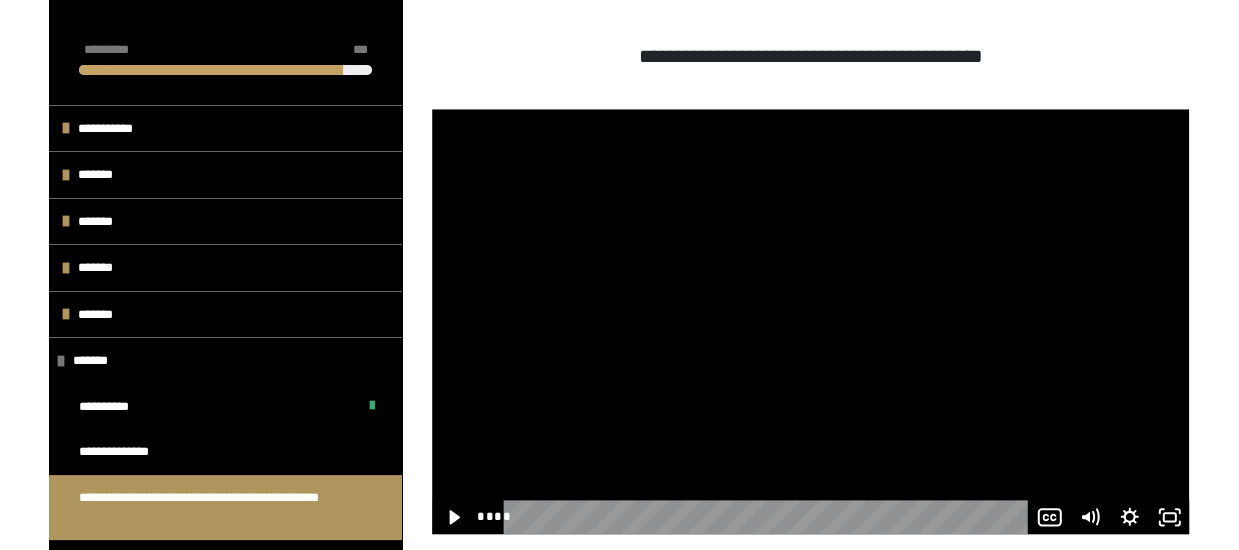 click on "**********" at bounding box center (619, 563) 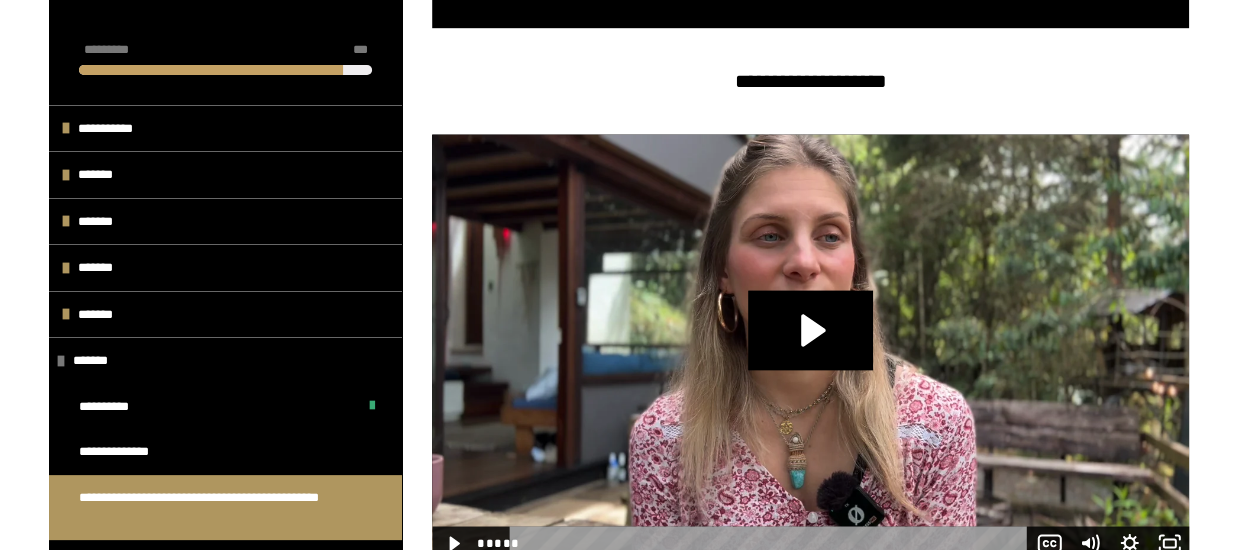 scroll, scrollTop: 1422, scrollLeft: 0, axis: vertical 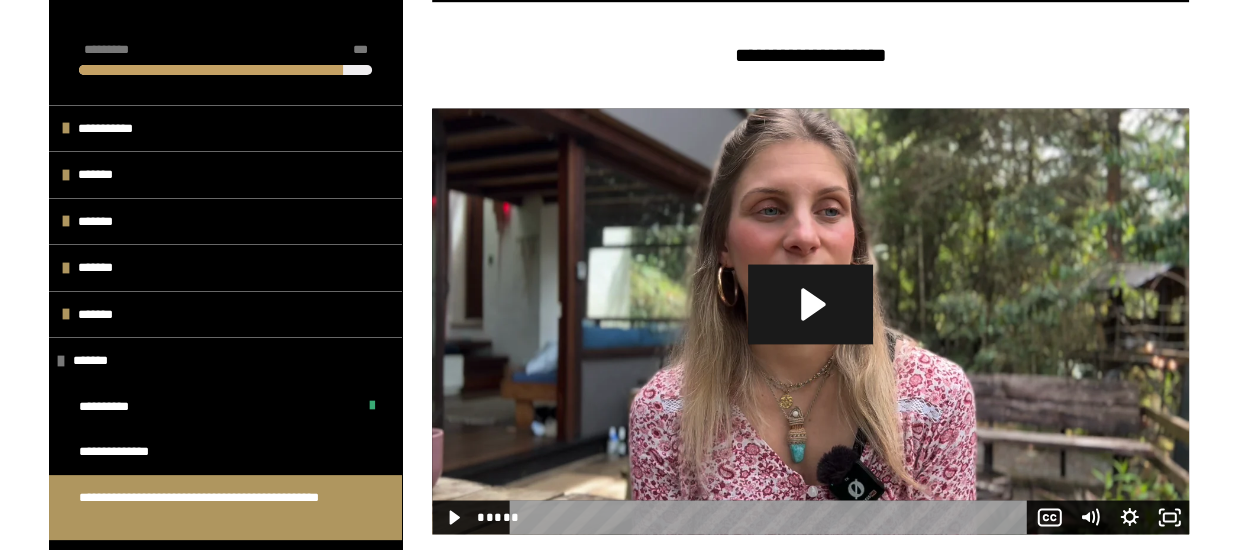 click 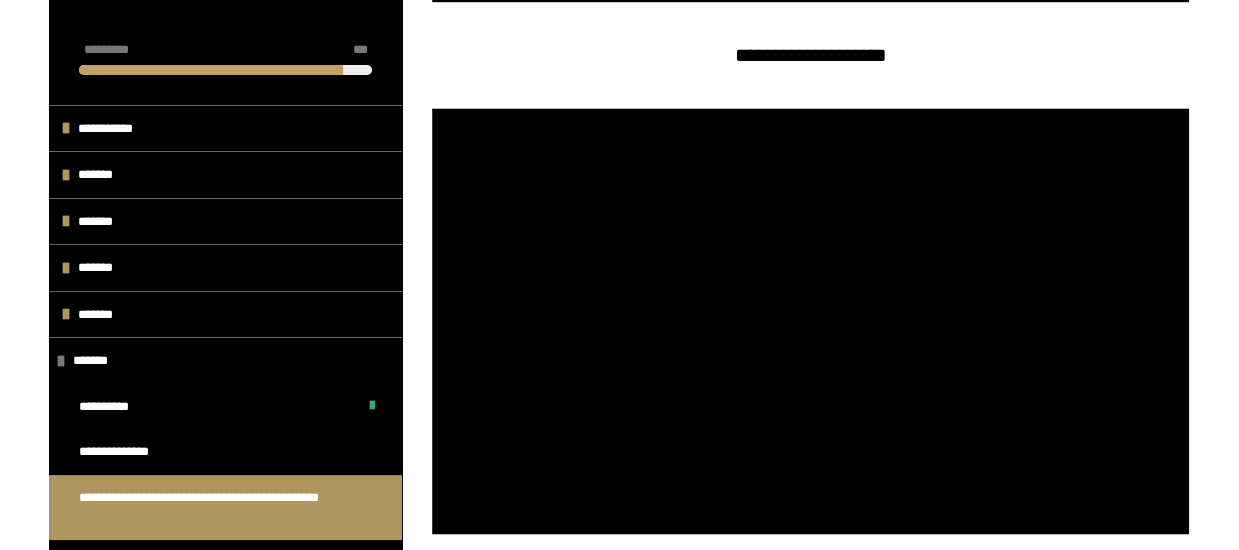 click at bounding box center [810, 321] 